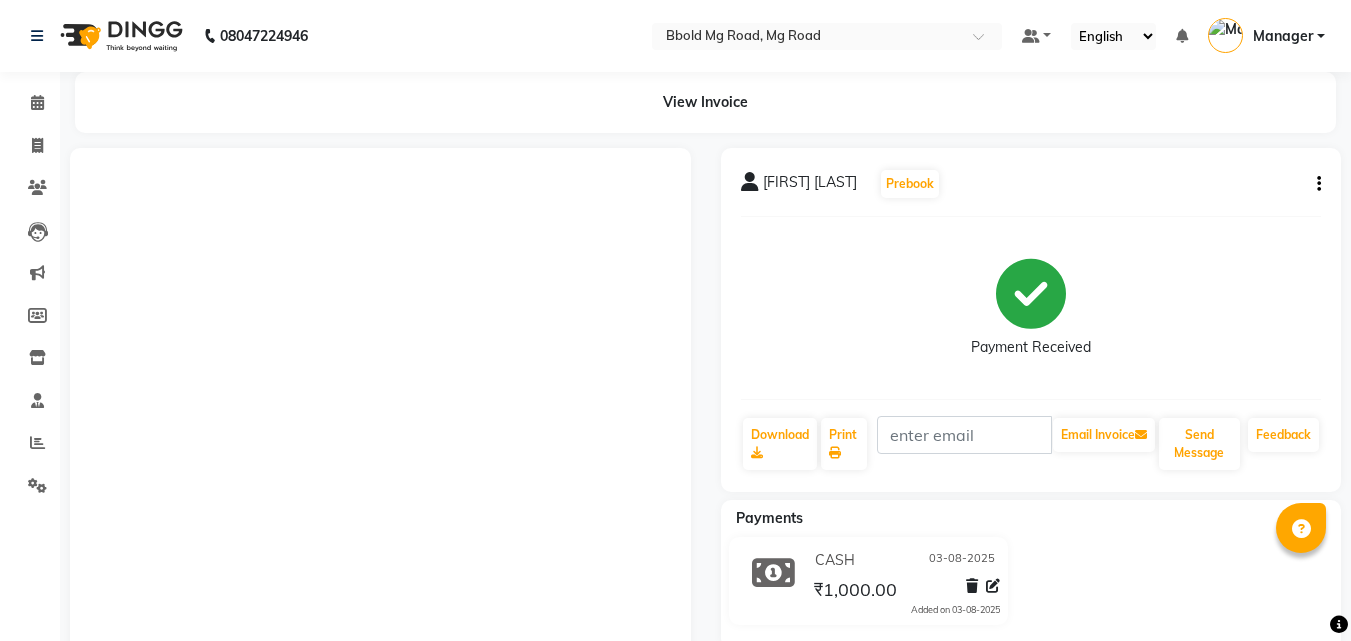 scroll, scrollTop: 0, scrollLeft: 0, axis: both 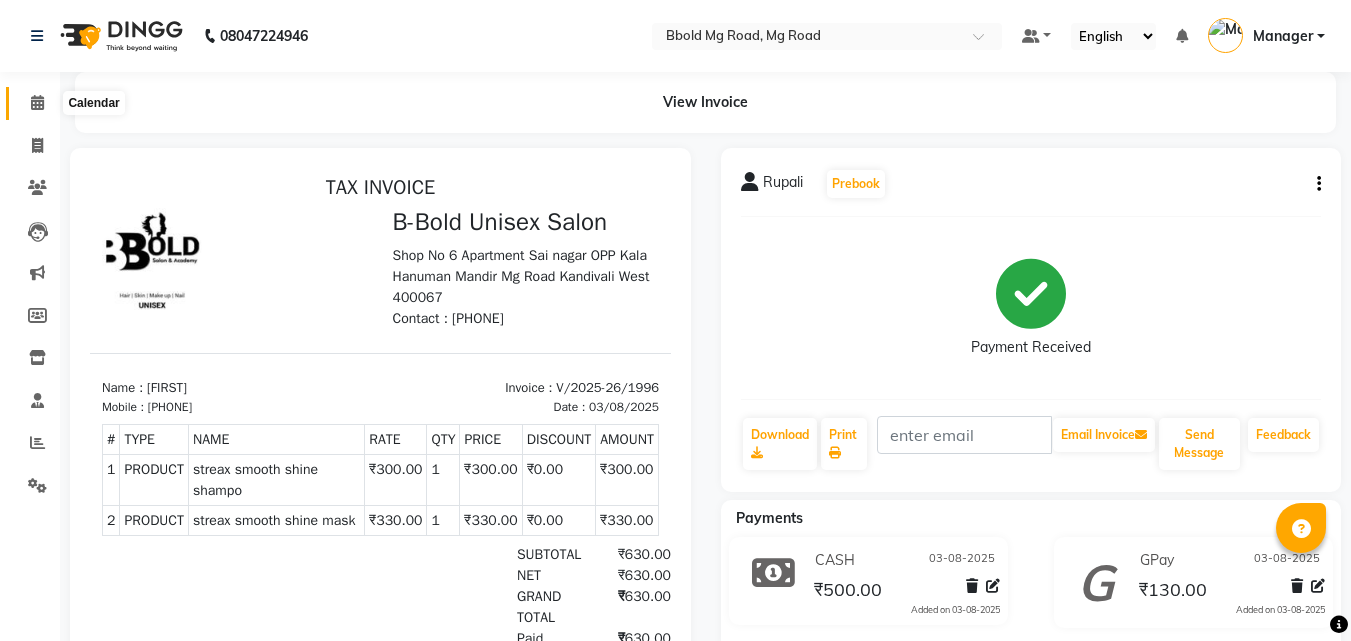 click 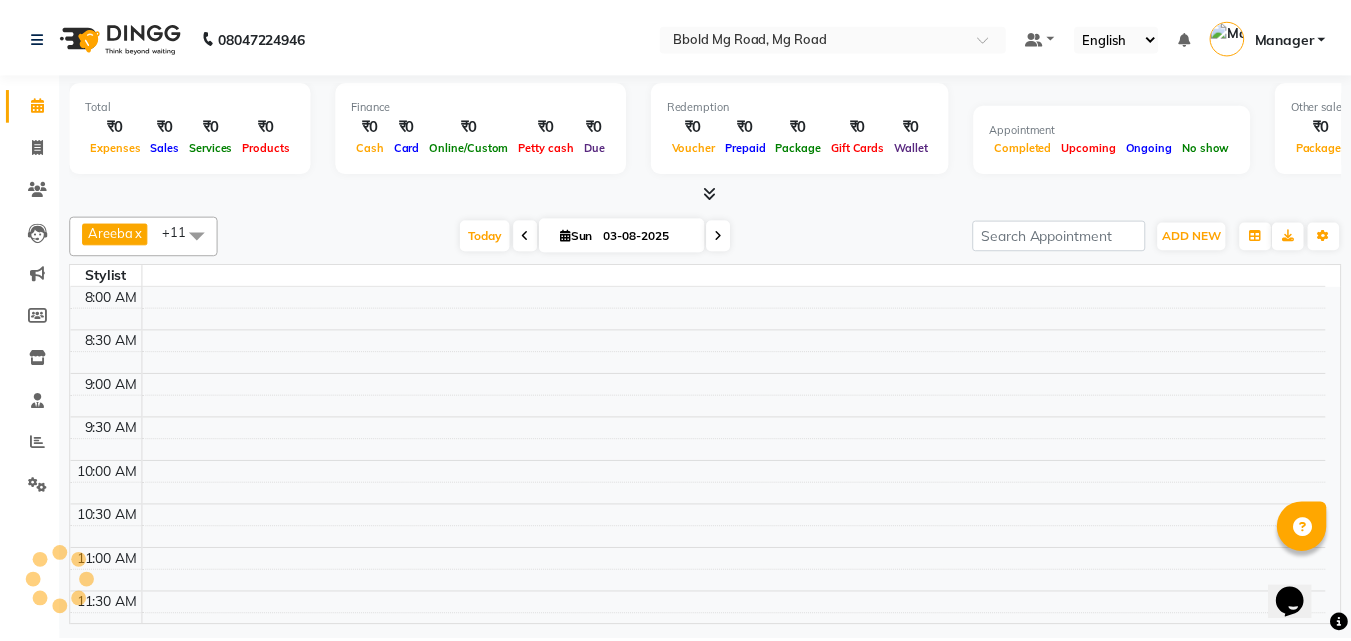 scroll, scrollTop: 0, scrollLeft: 0, axis: both 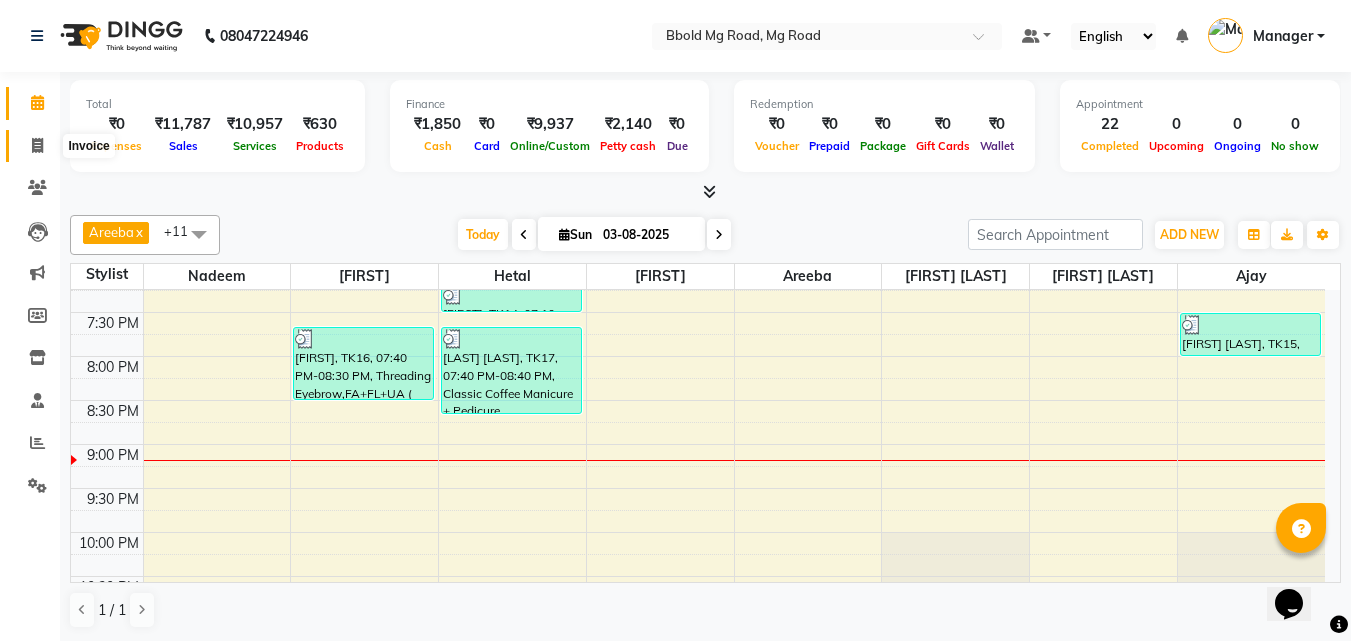 click 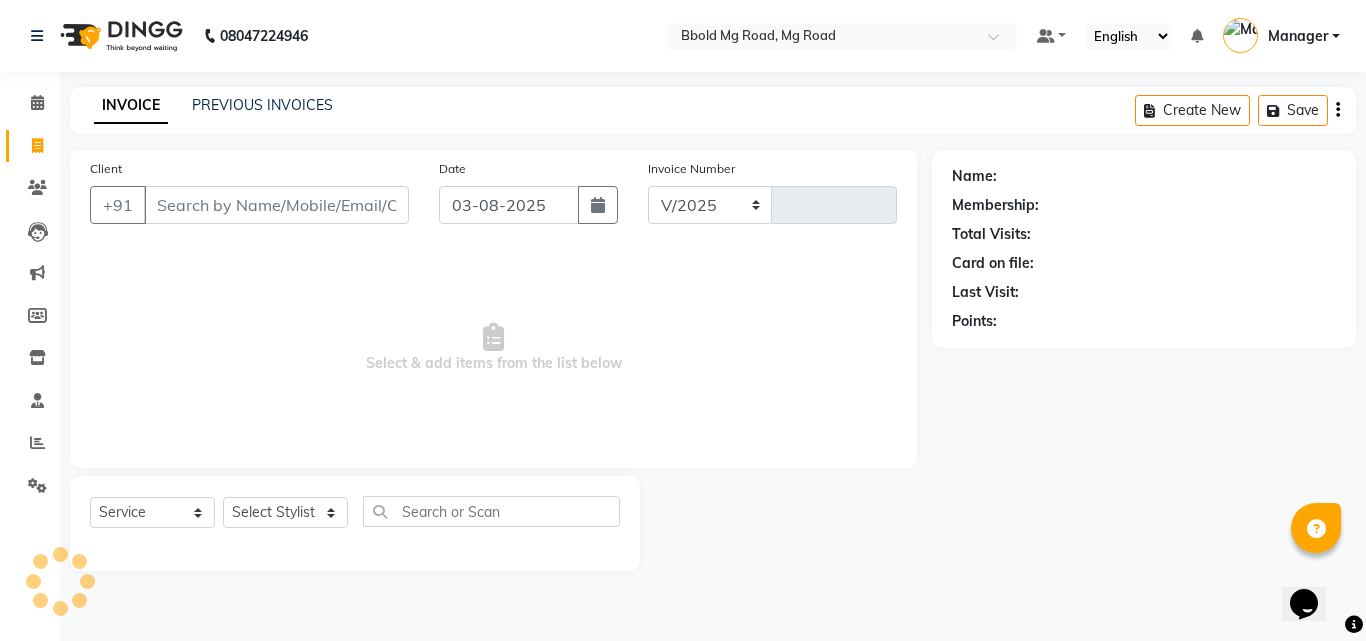 select on "7353" 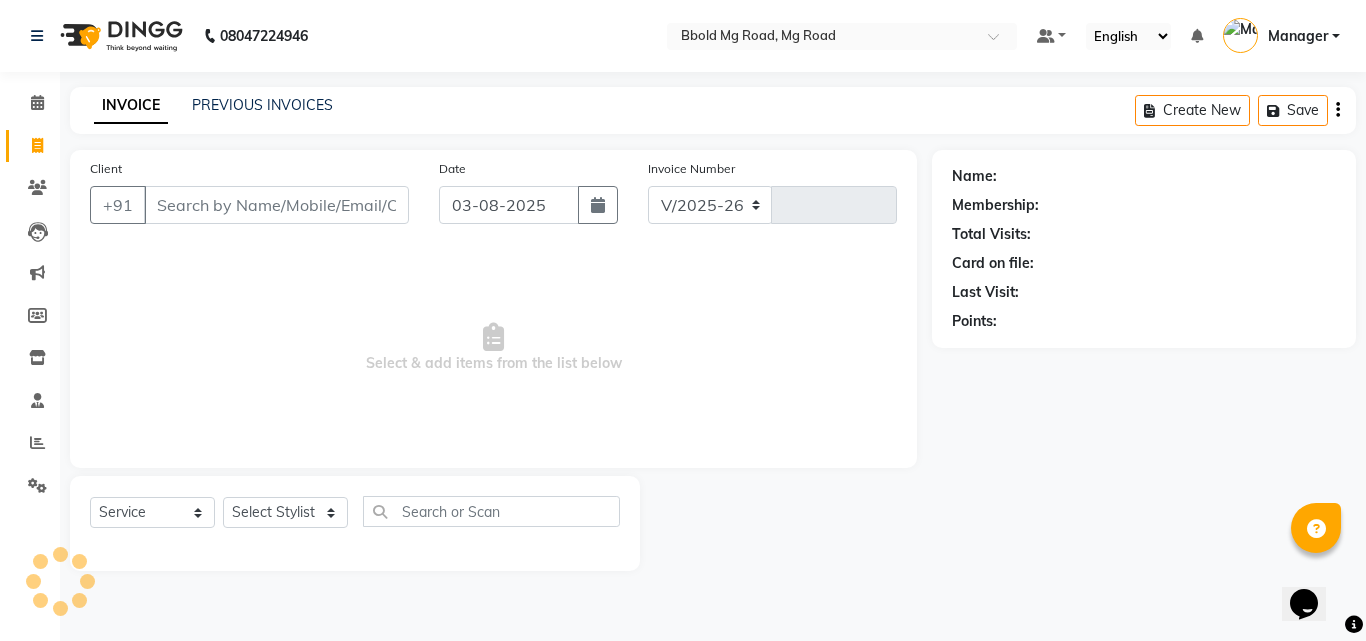 type on "1999" 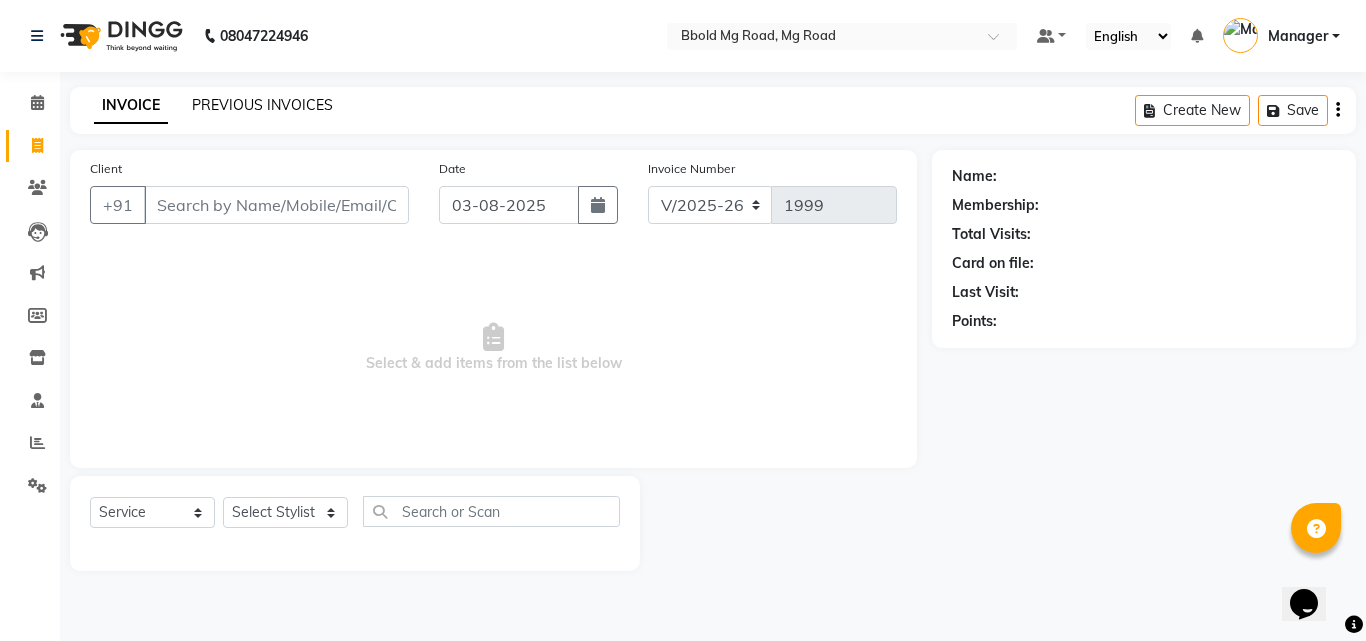 click on "PREVIOUS INVOICES" 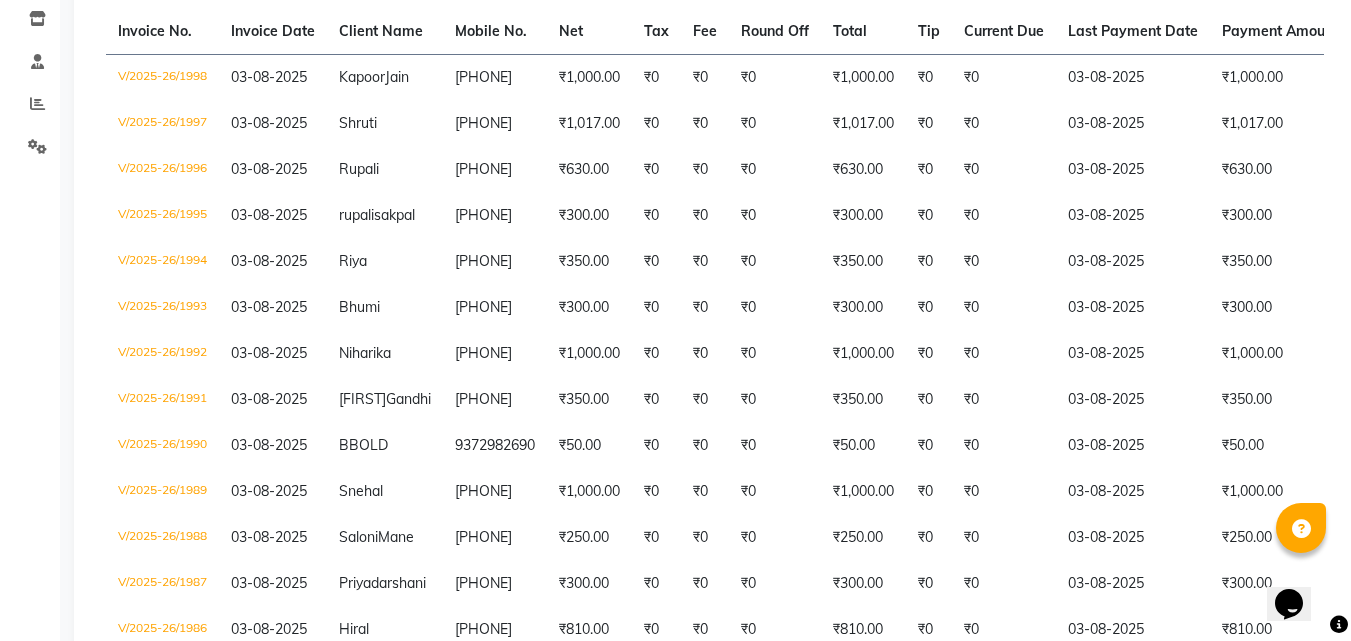 scroll, scrollTop: 705, scrollLeft: 0, axis: vertical 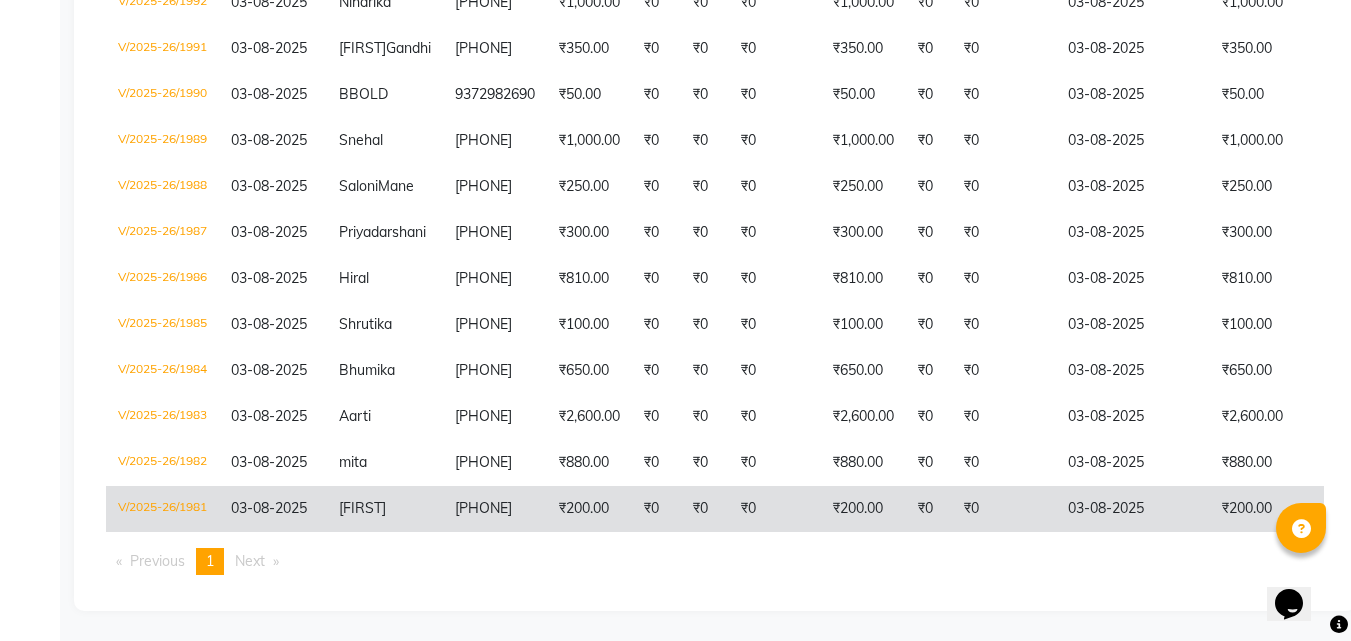 click on "[PHONE]" 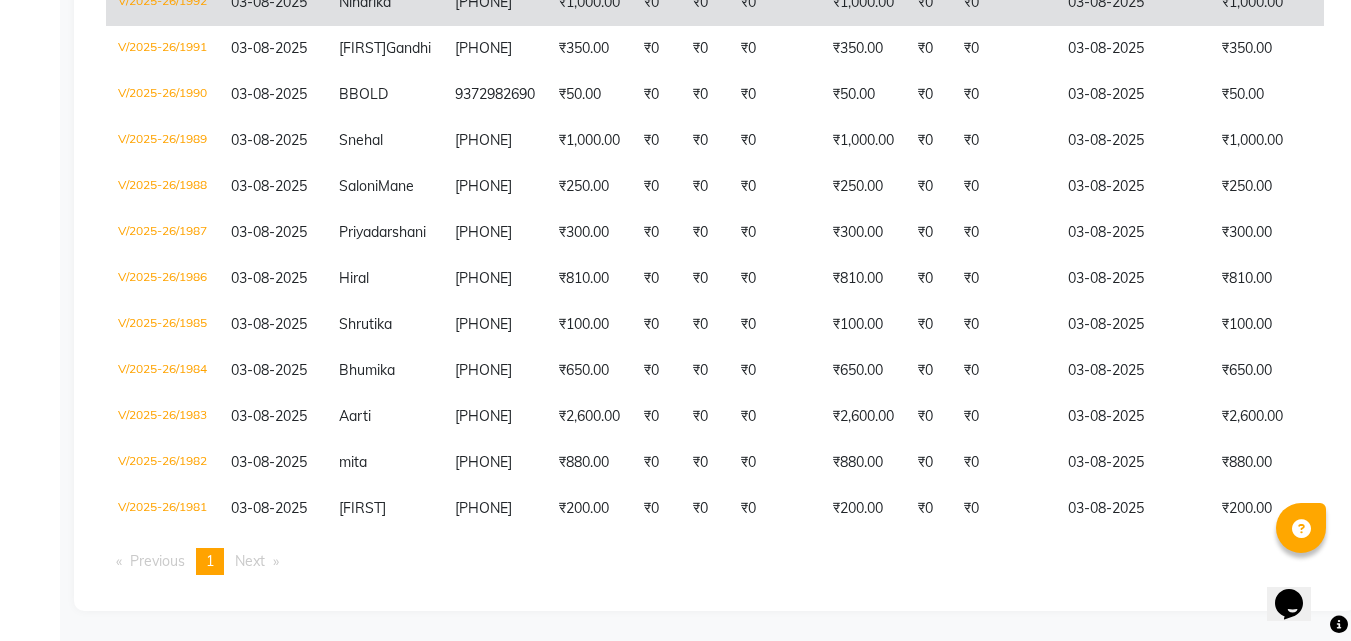 scroll, scrollTop: 0, scrollLeft: 0, axis: both 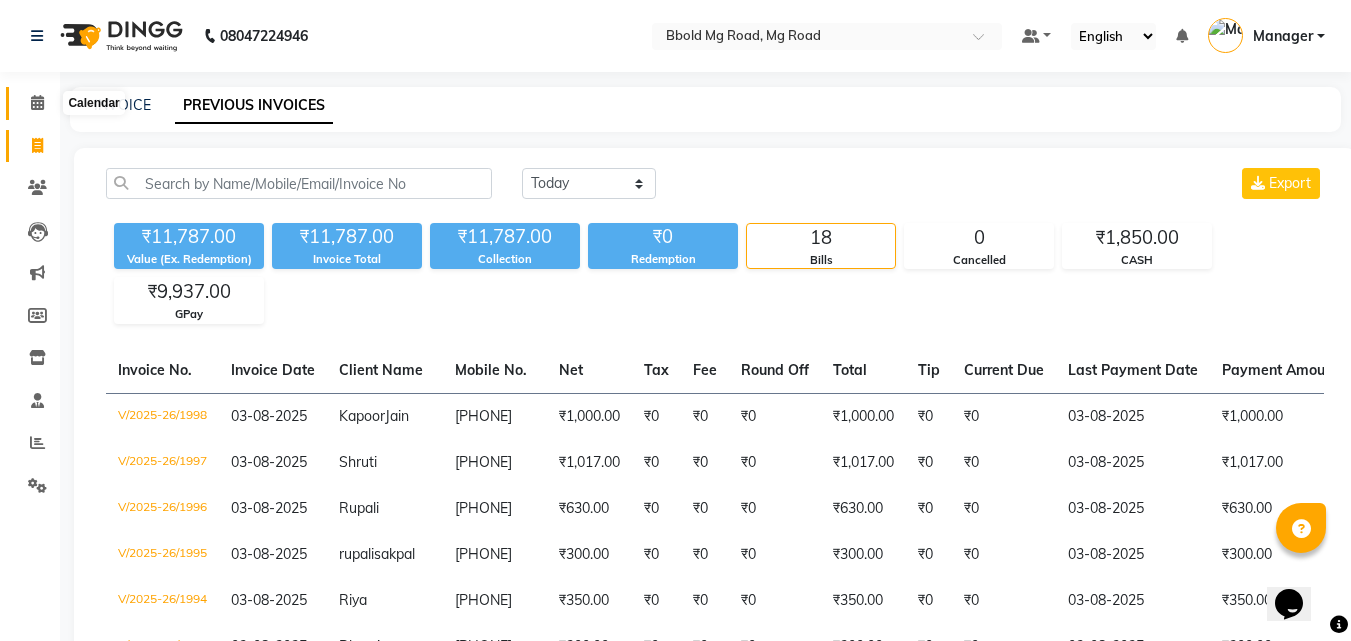 click 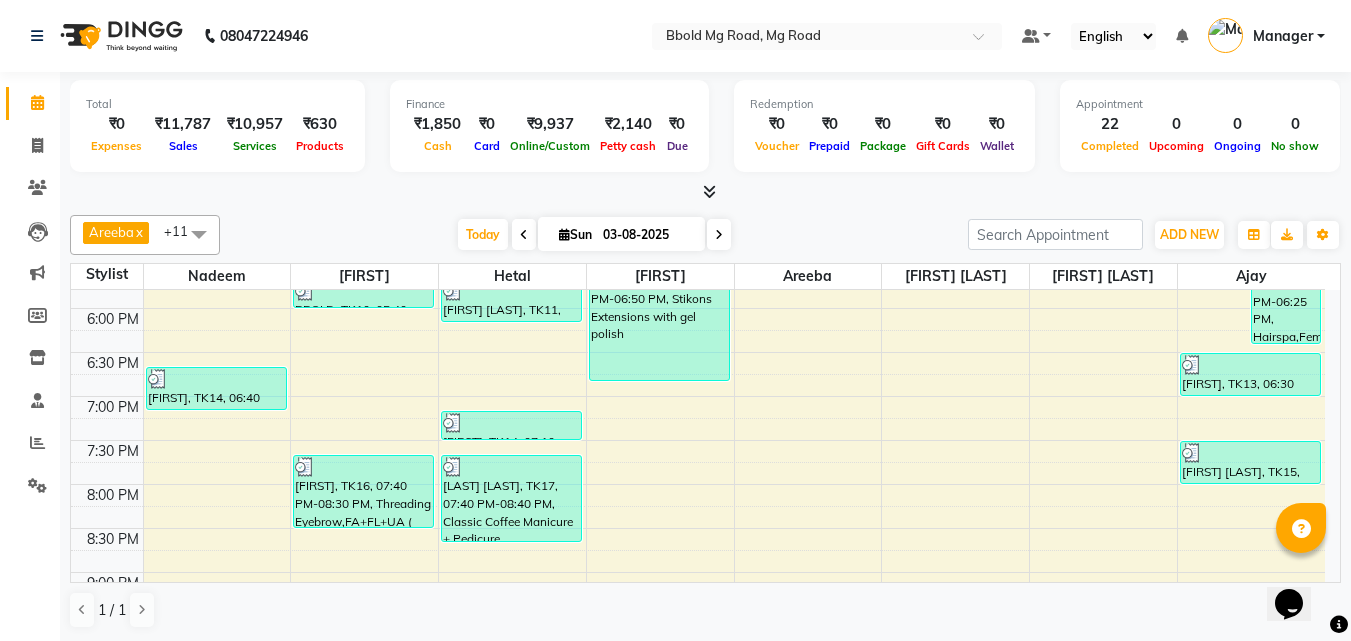 scroll, scrollTop: 683, scrollLeft: 0, axis: vertical 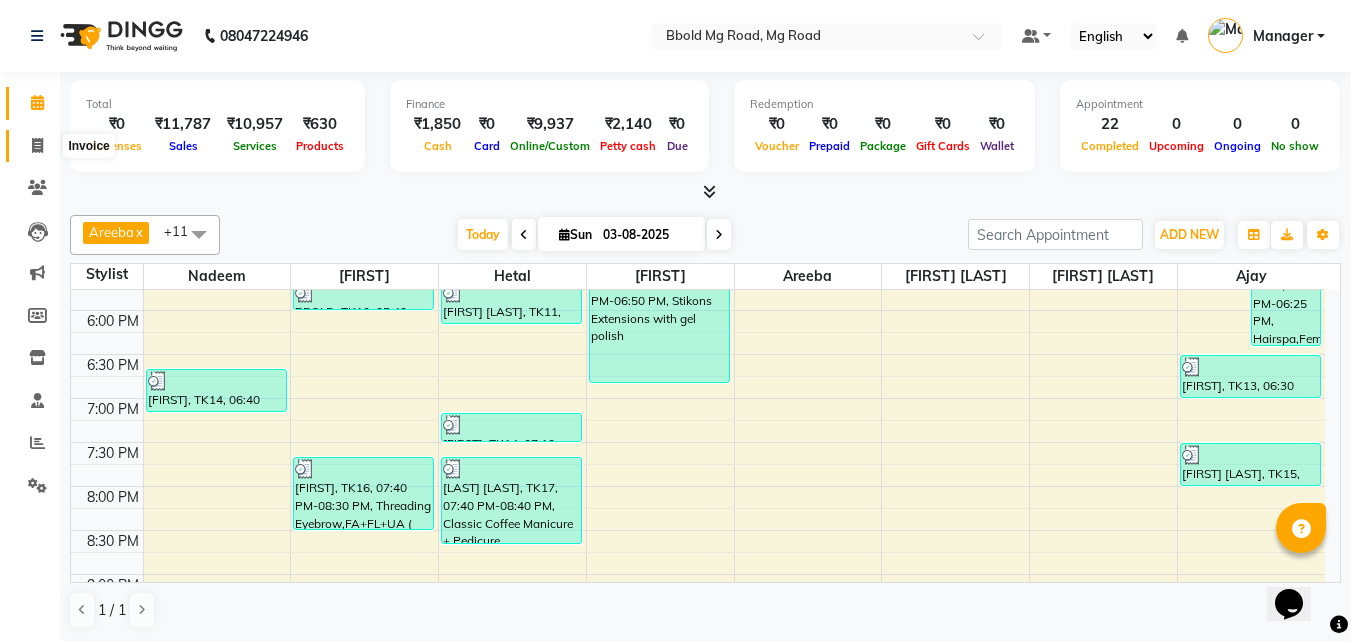 click 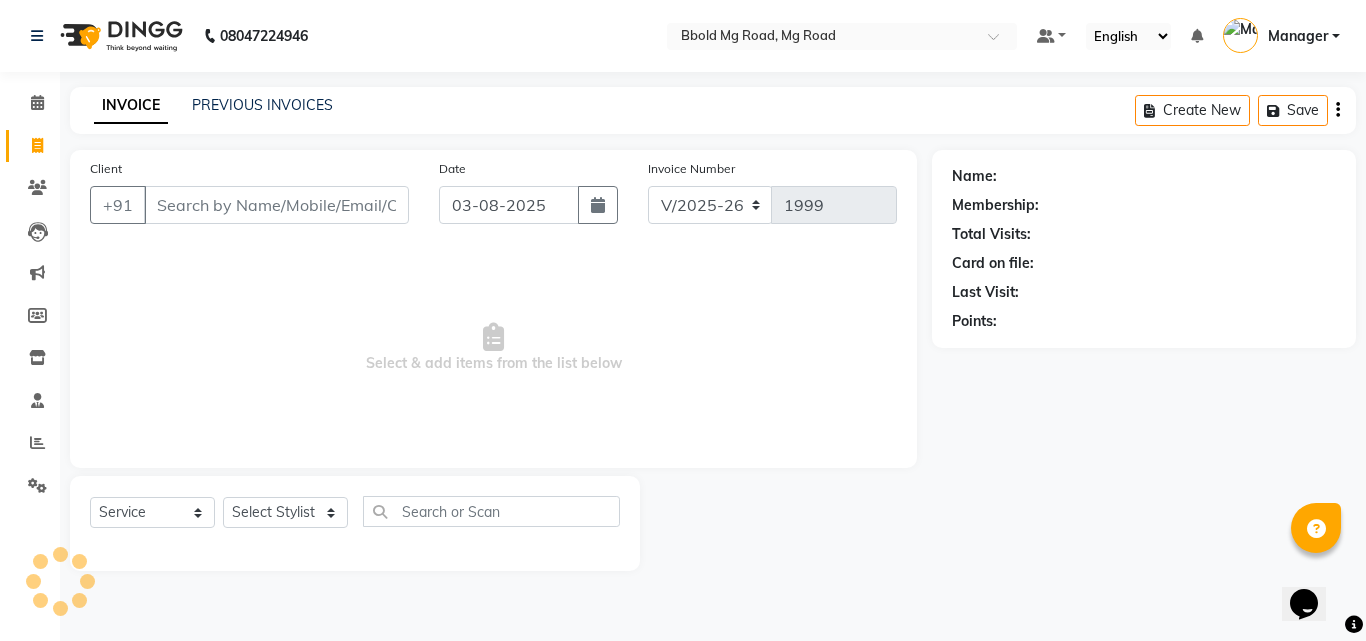 click on "INVOICE PREVIOUS INVOICES Create New   Save" 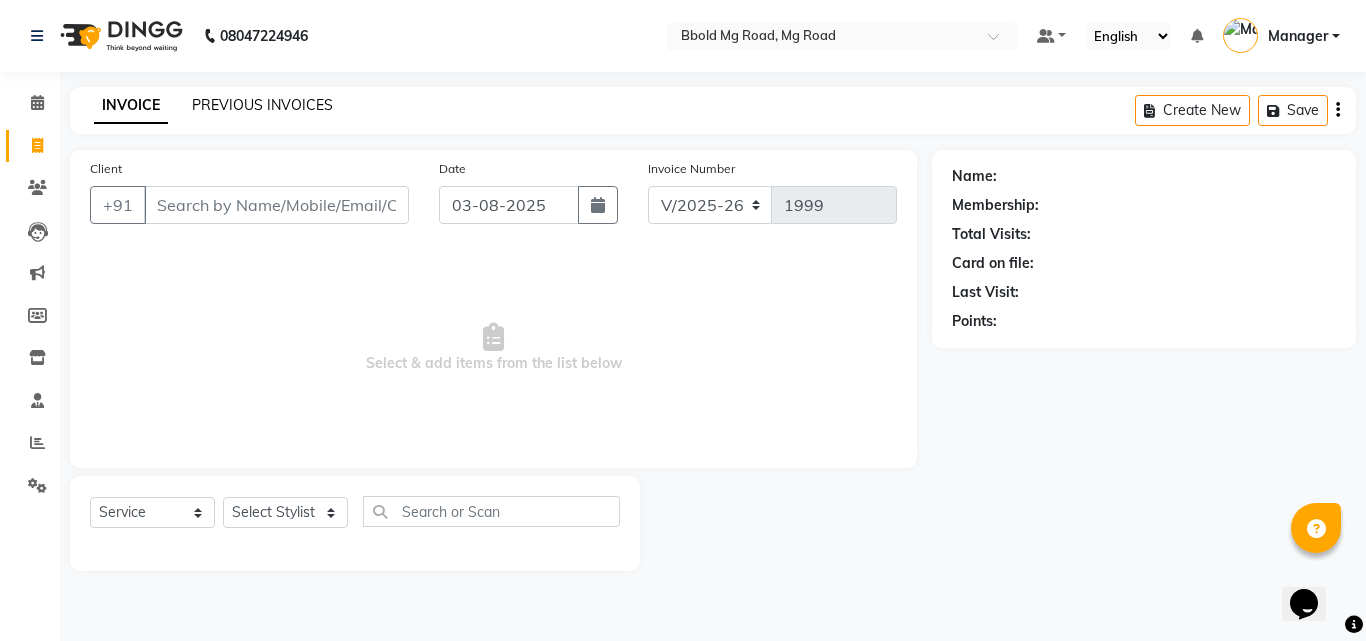 click on "PREVIOUS INVOICES" 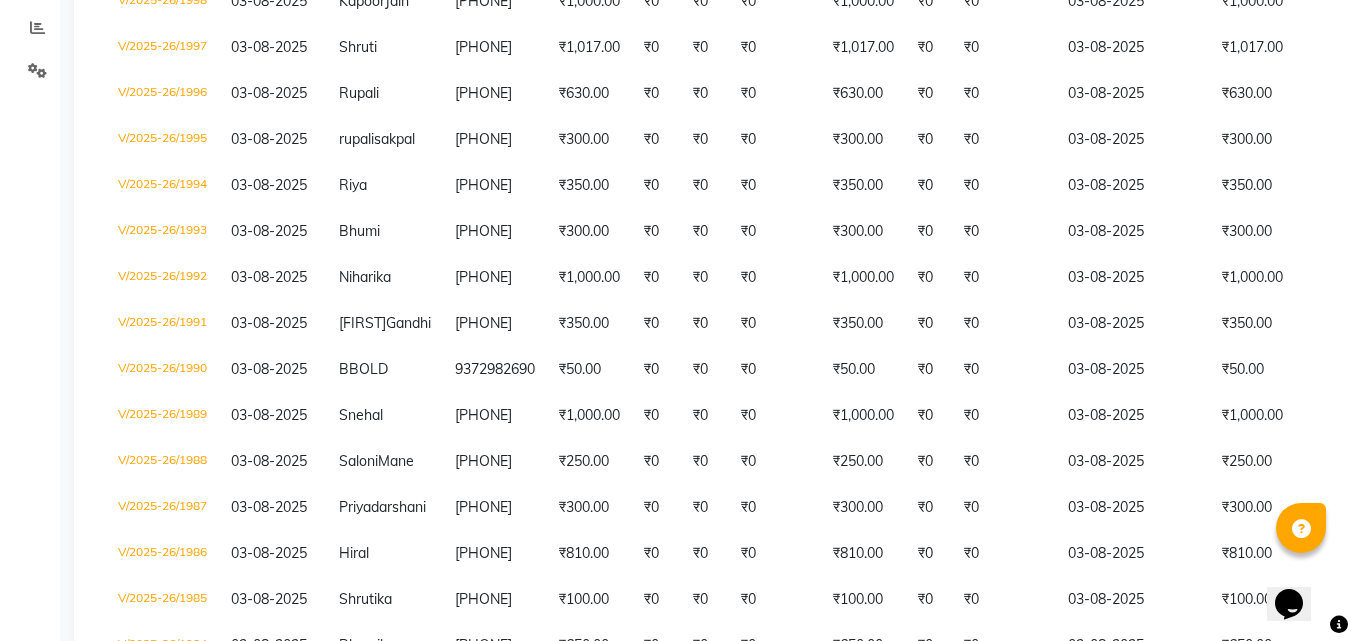 scroll, scrollTop: 705, scrollLeft: 0, axis: vertical 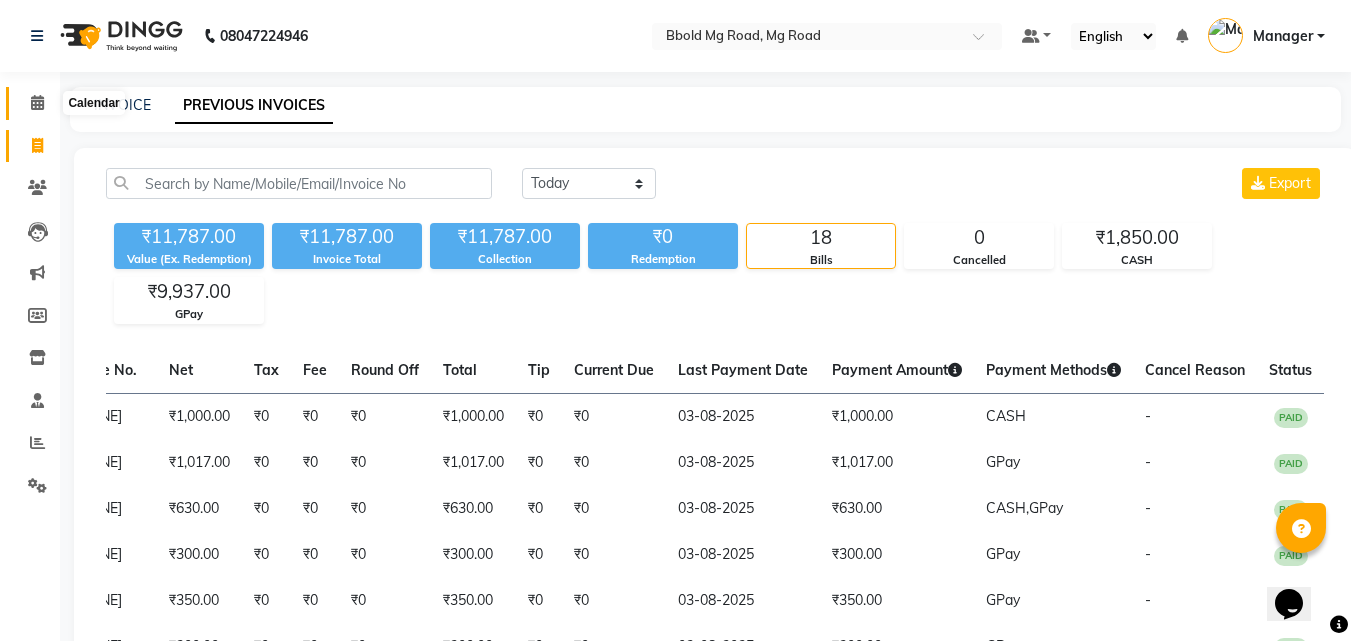 click 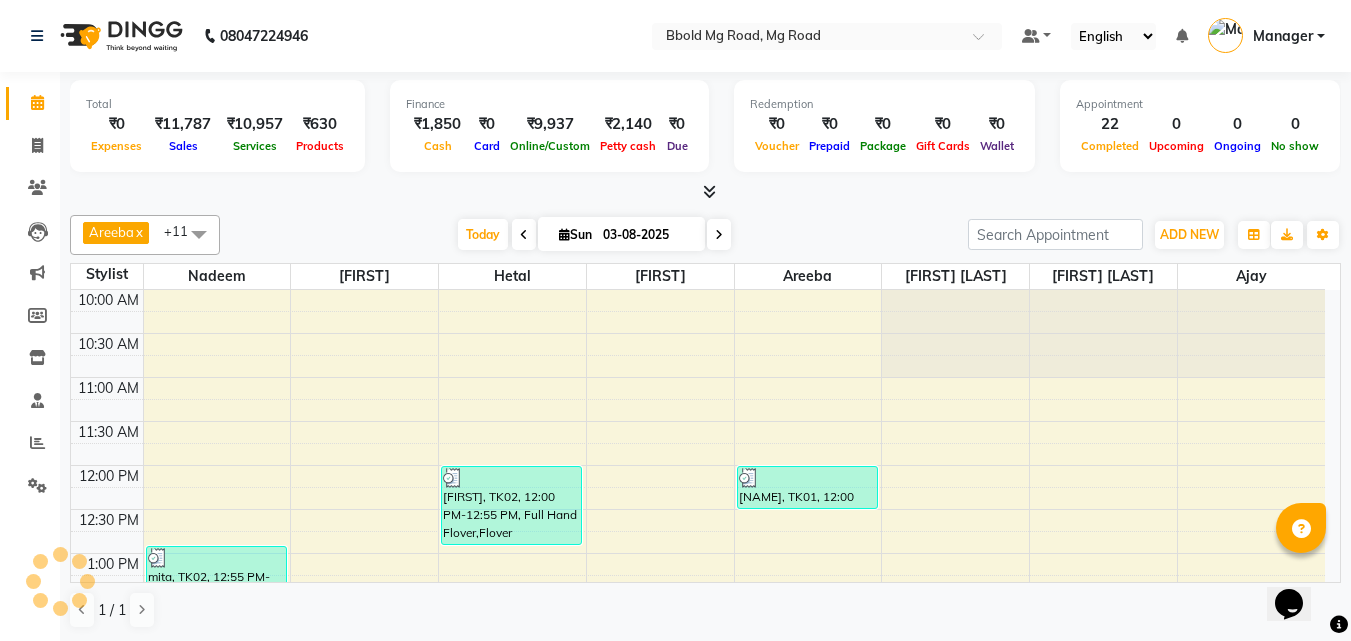 scroll, scrollTop: 813, scrollLeft: 0, axis: vertical 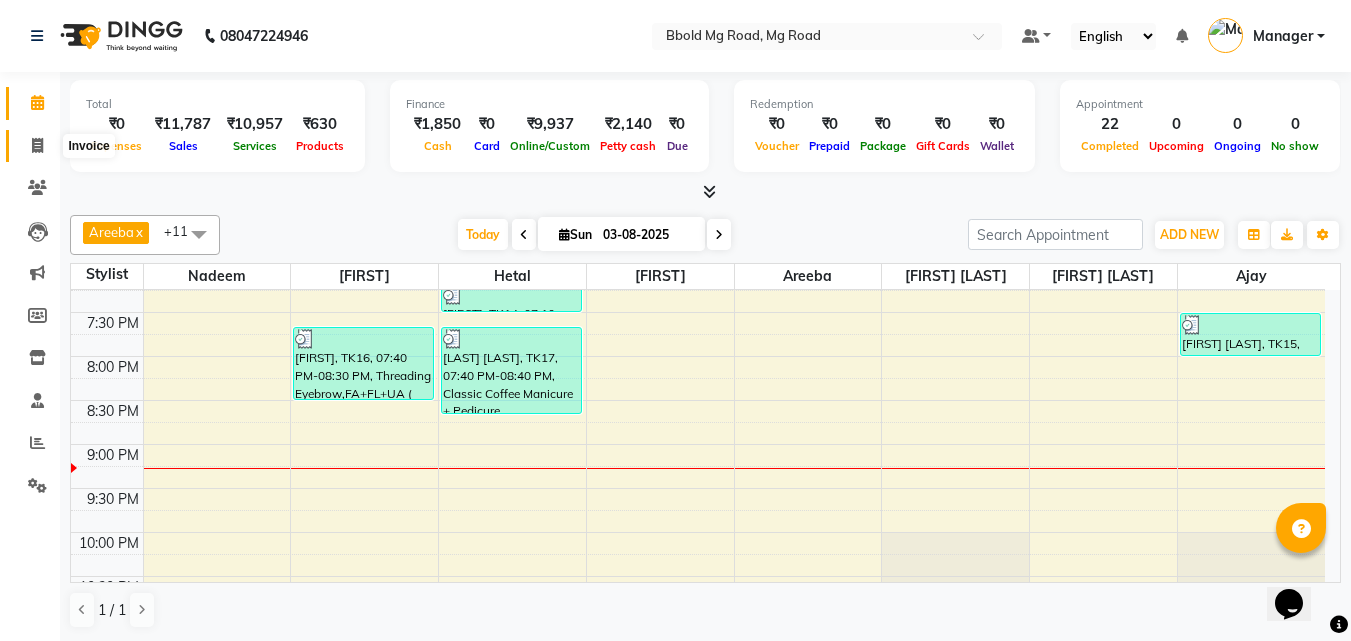 click 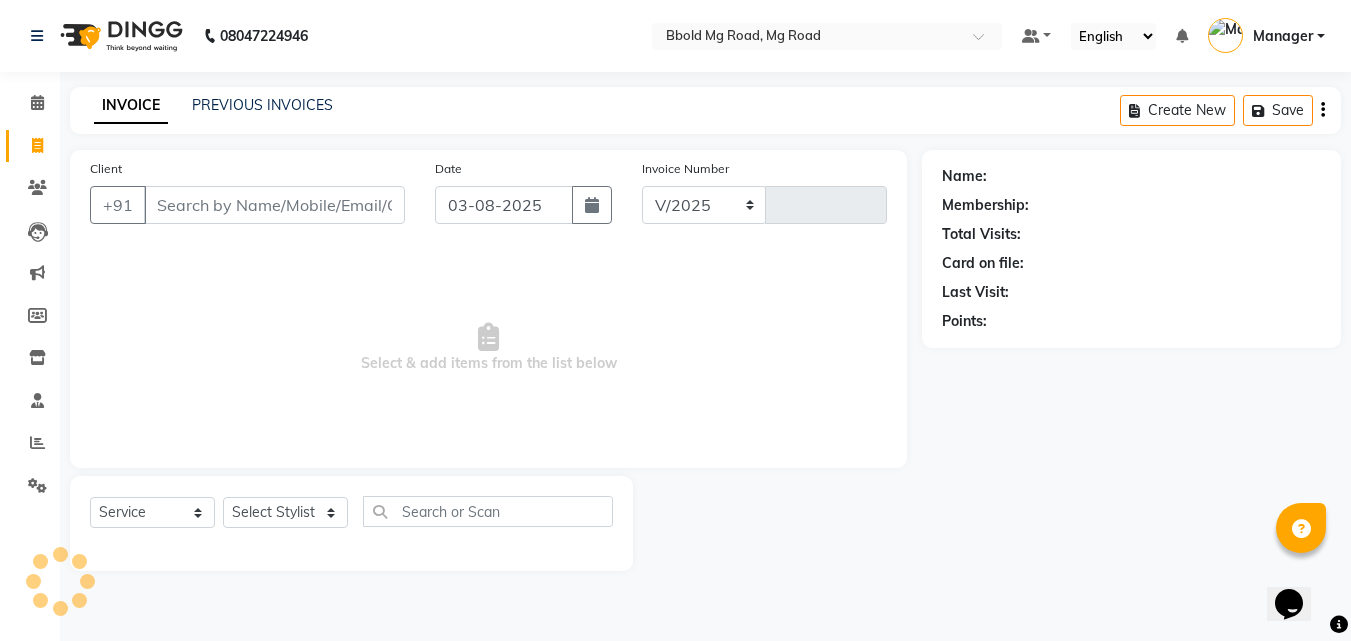select on "7353" 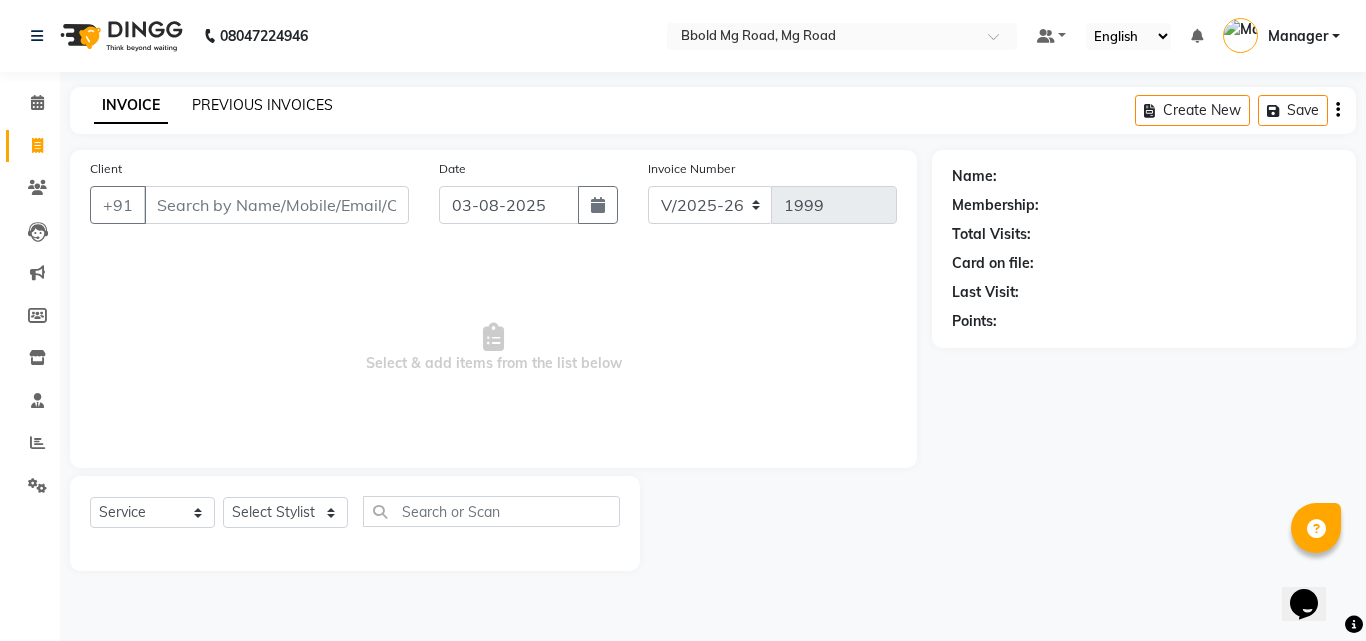 click on "PREVIOUS INVOICES" 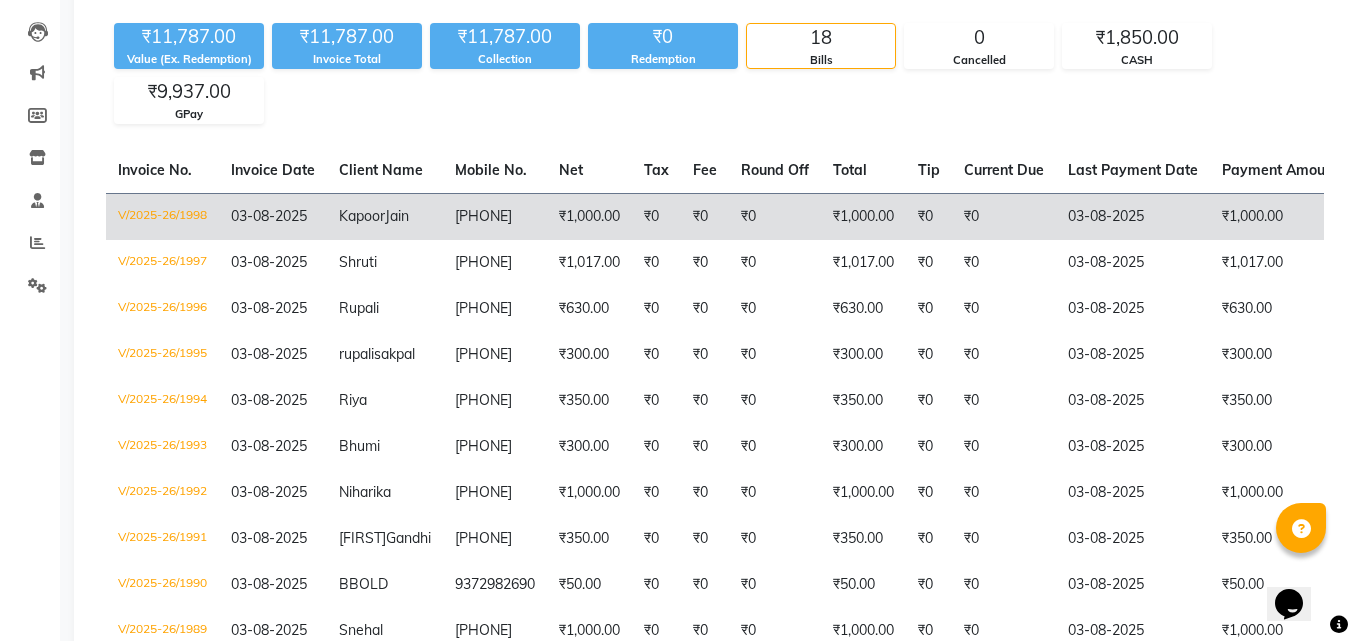 scroll, scrollTop: 194, scrollLeft: 0, axis: vertical 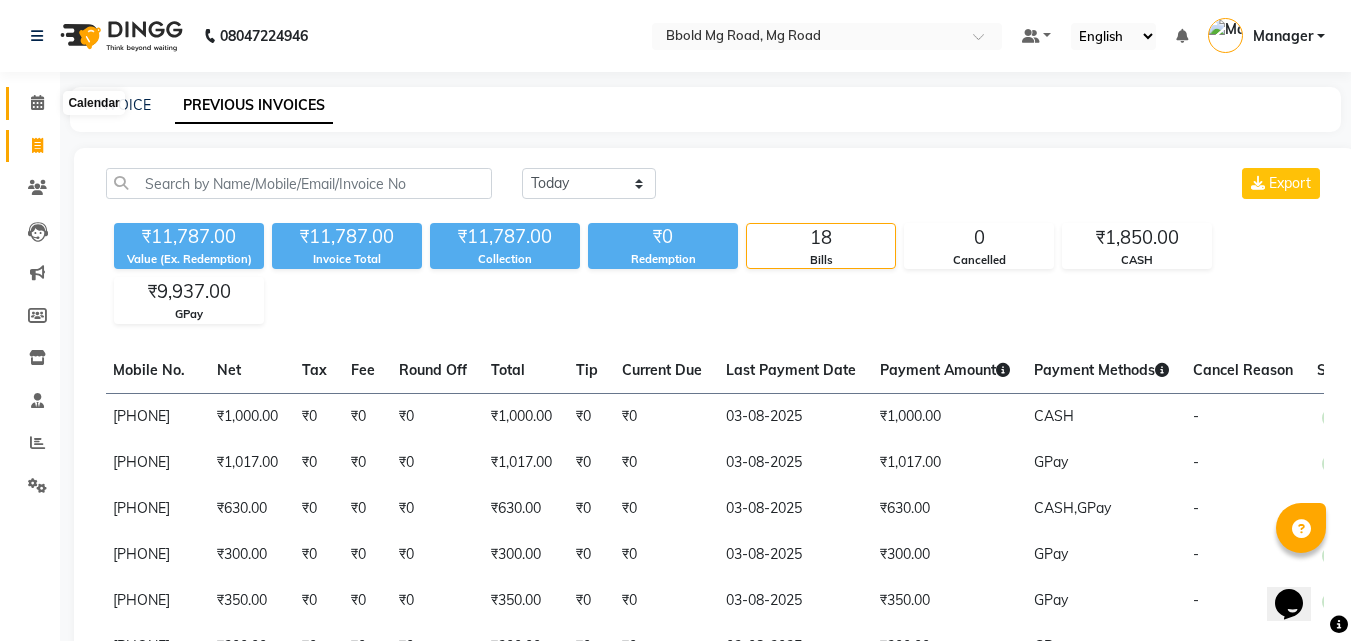 click 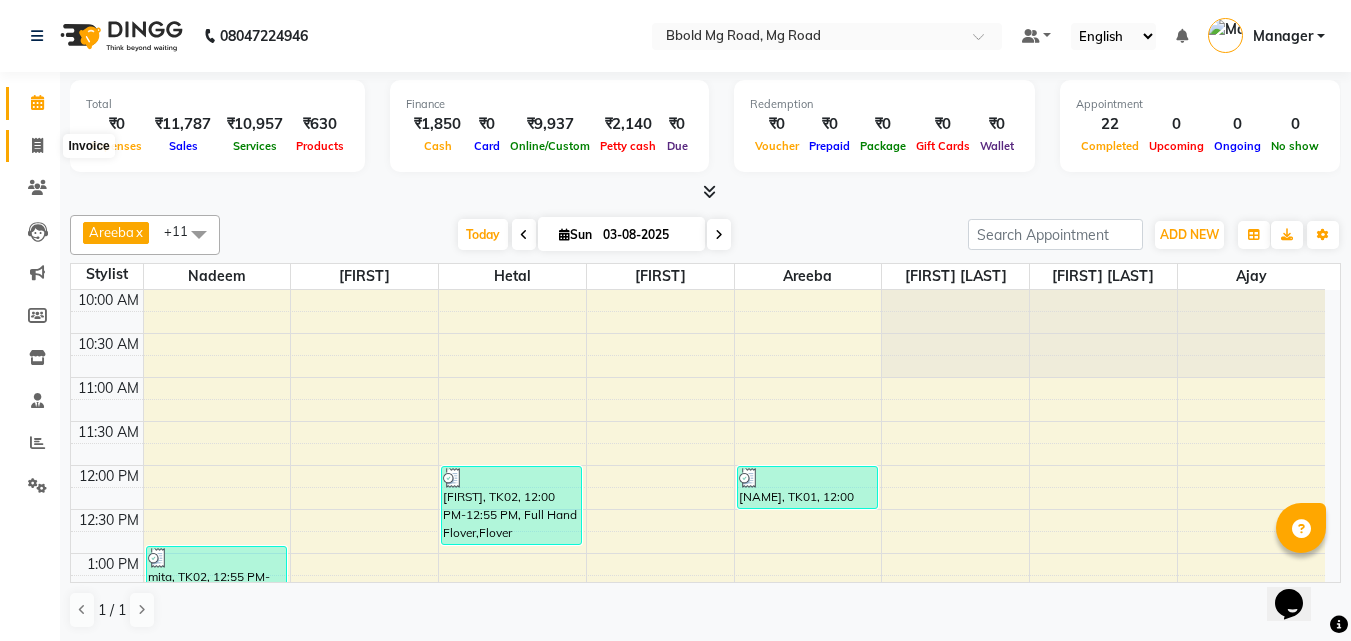 click 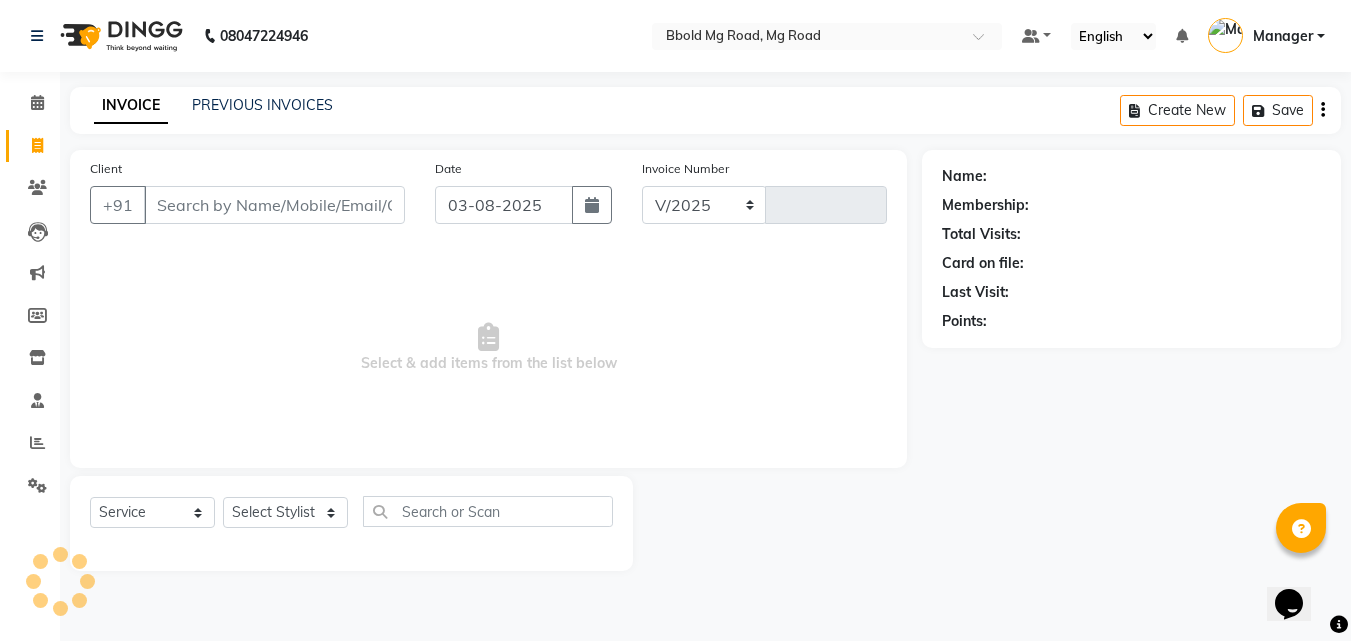 select on "7353" 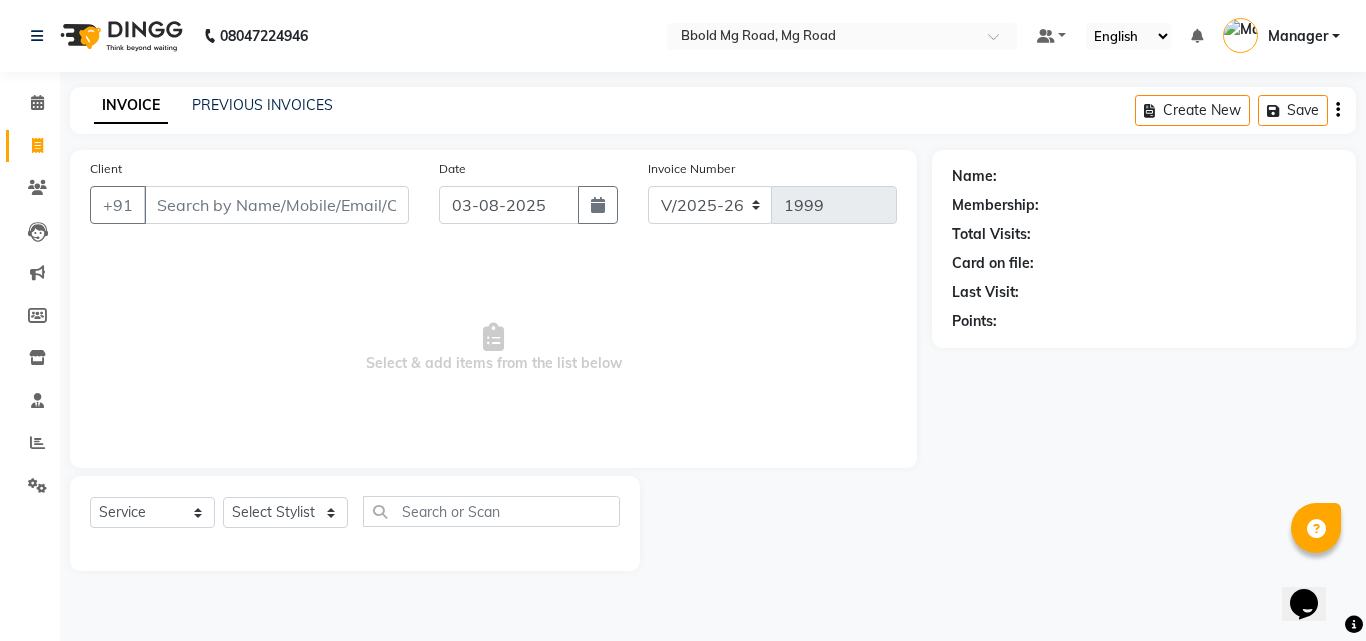 click on "PREVIOUS INVOICES" 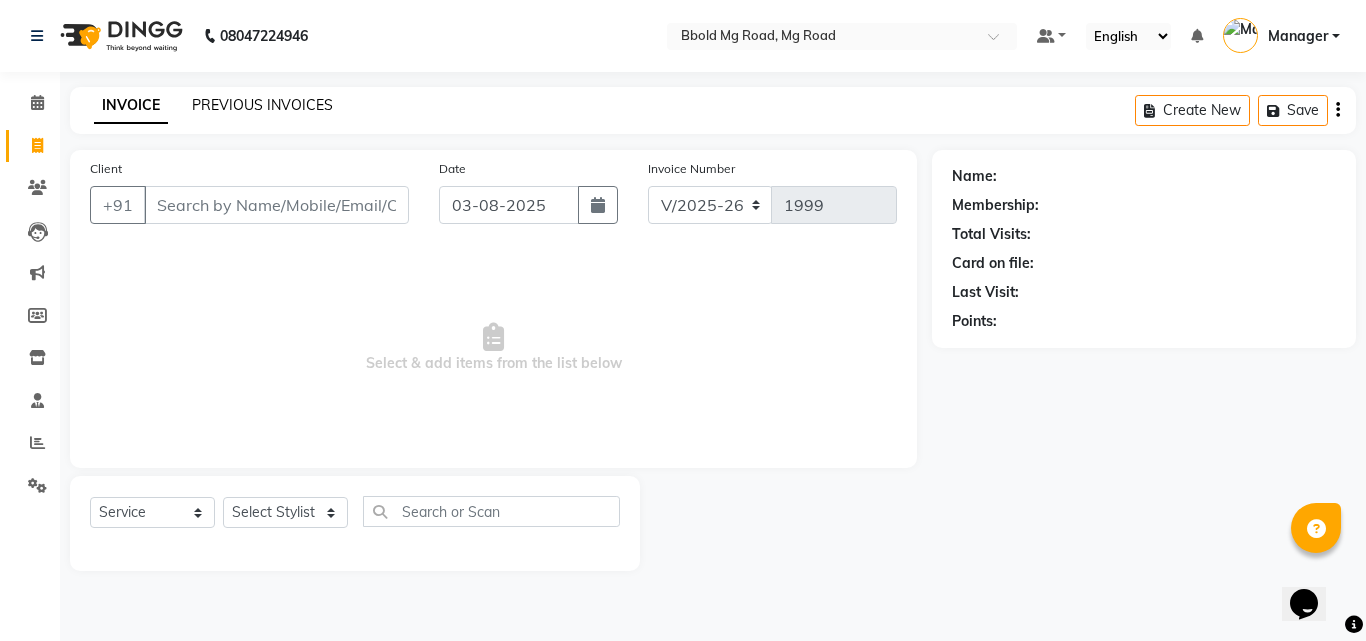 click on "PREVIOUS INVOICES" 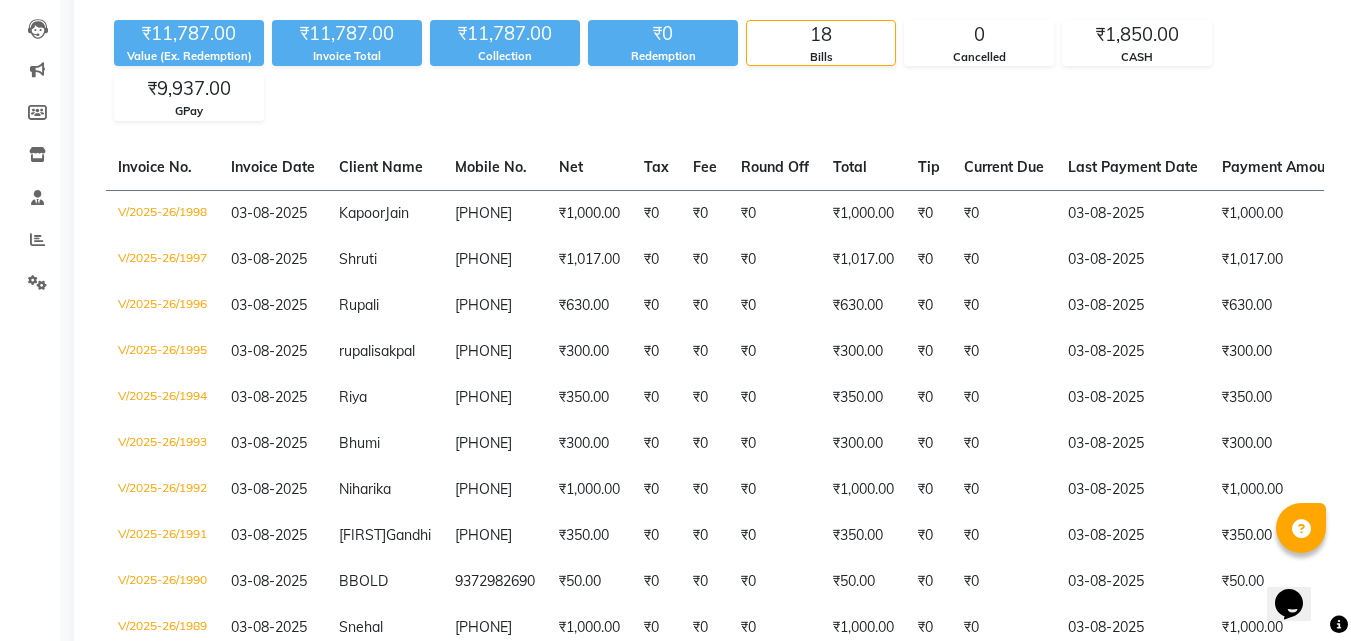 scroll, scrollTop: 288, scrollLeft: 0, axis: vertical 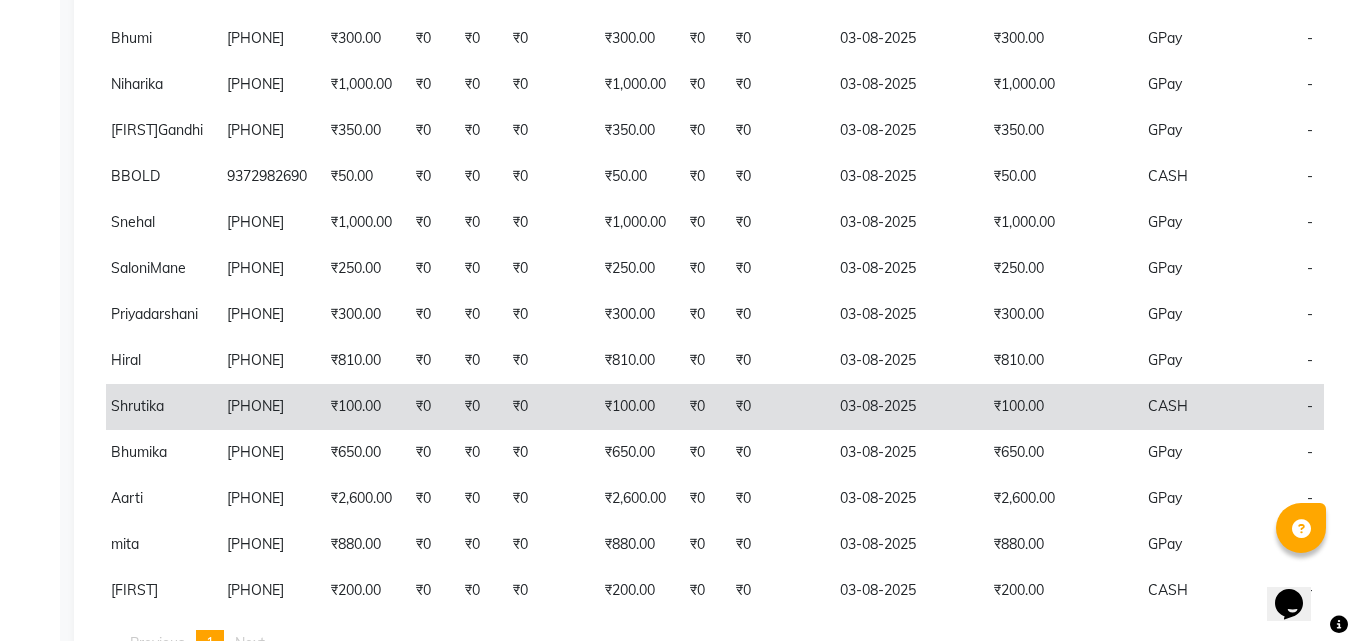 click on "03-08-2025" 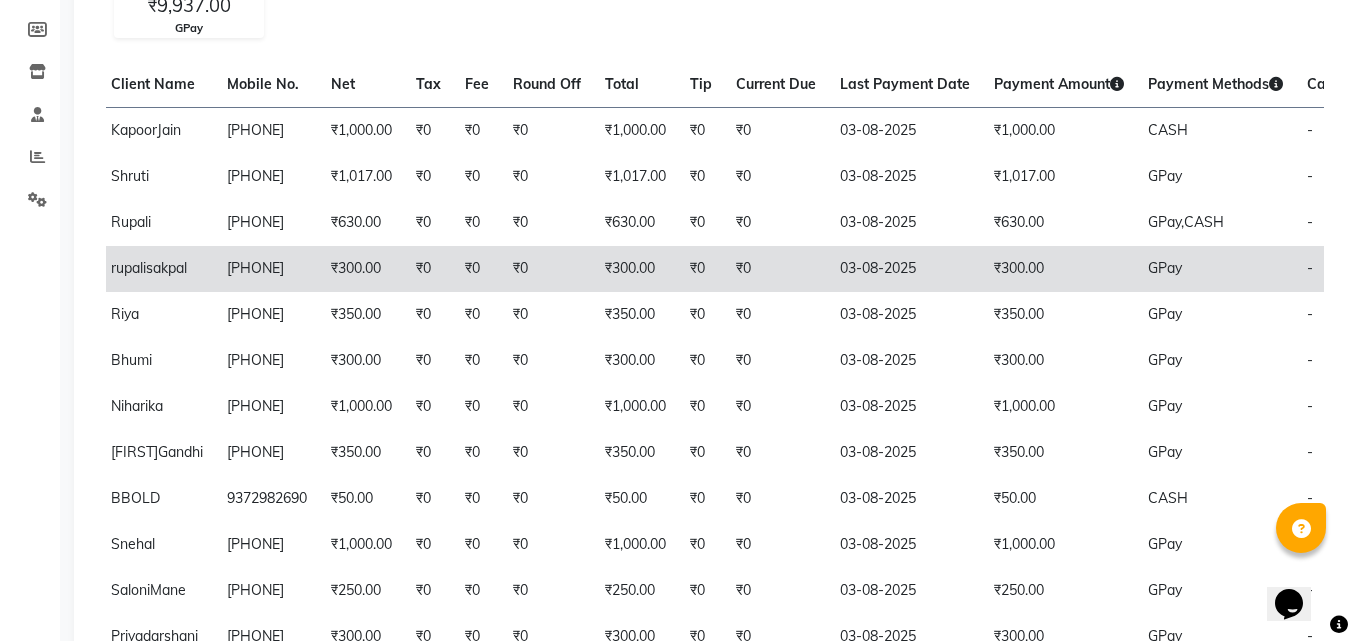 scroll, scrollTop: 283, scrollLeft: 0, axis: vertical 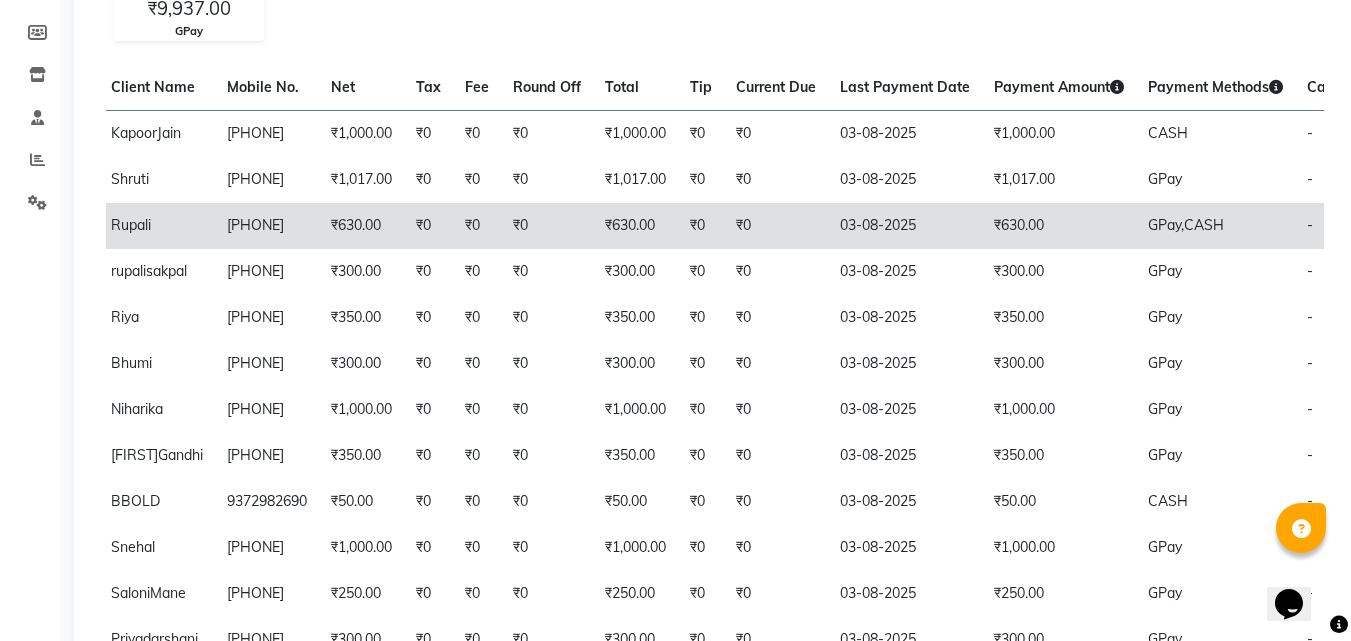 click on "₹630.00" 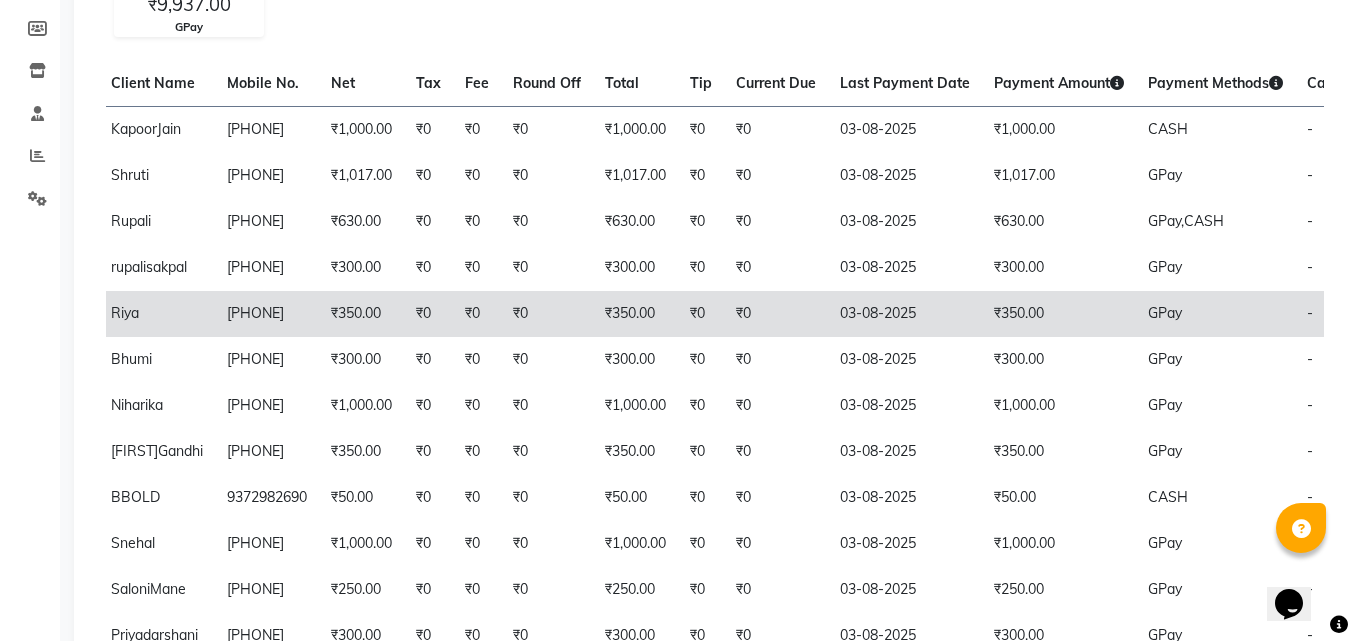 scroll, scrollTop: 0, scrollLeft: 0, axis: both 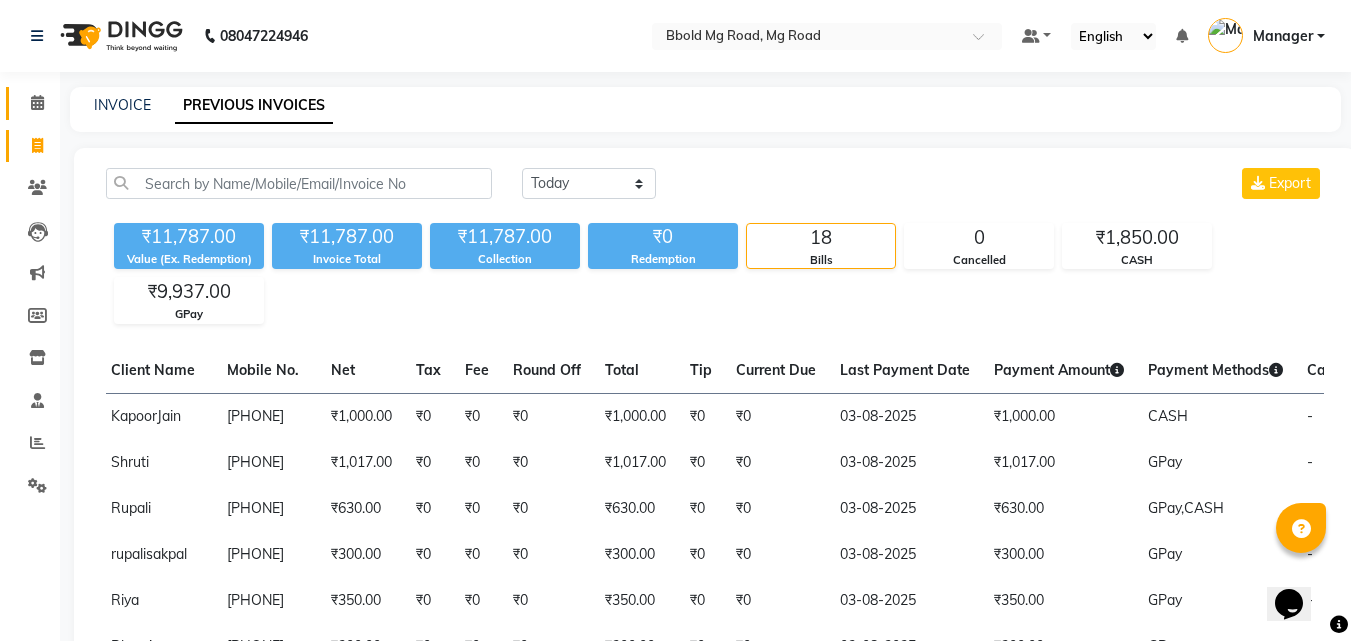 click on "Calendar" 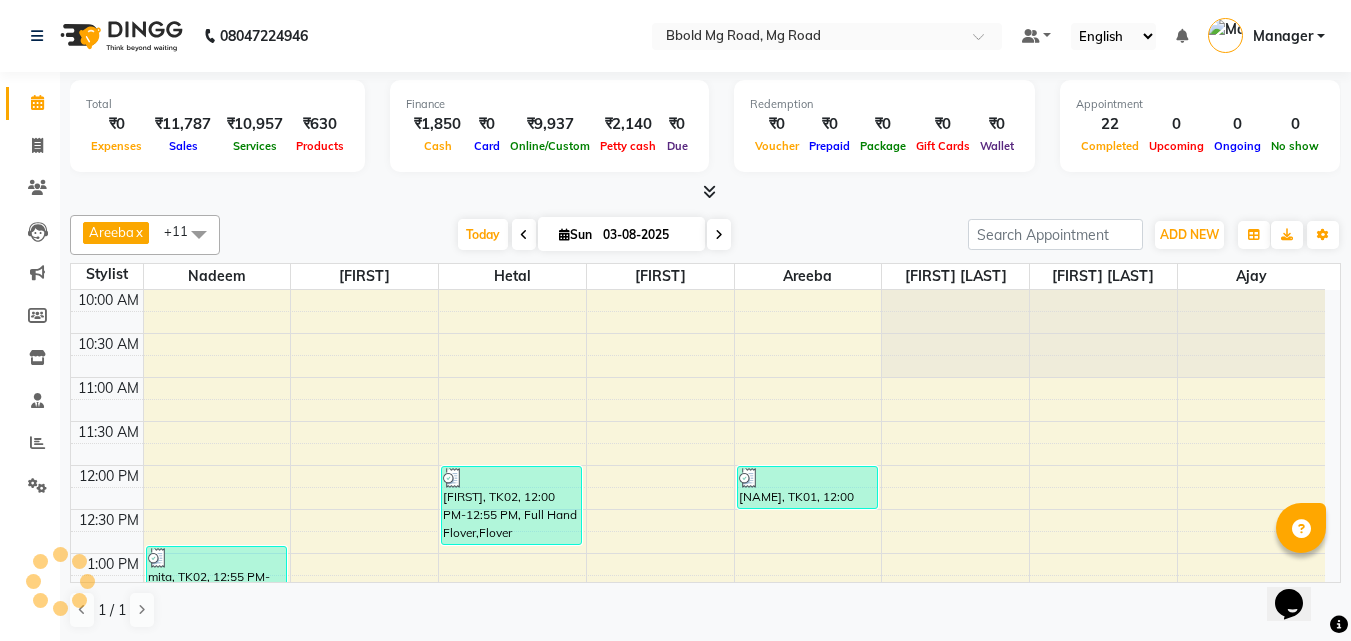 click on "Calendar" 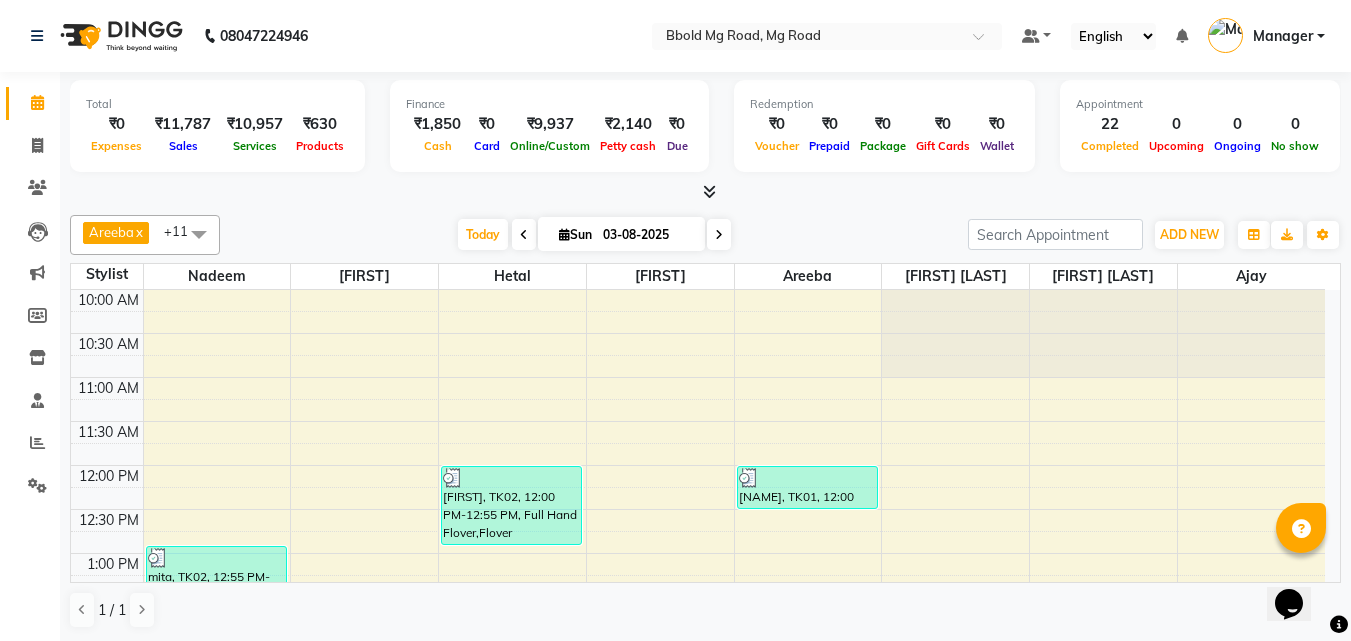 click on "Today  Sun 03-08-2025" at bounding box center (594, 235) 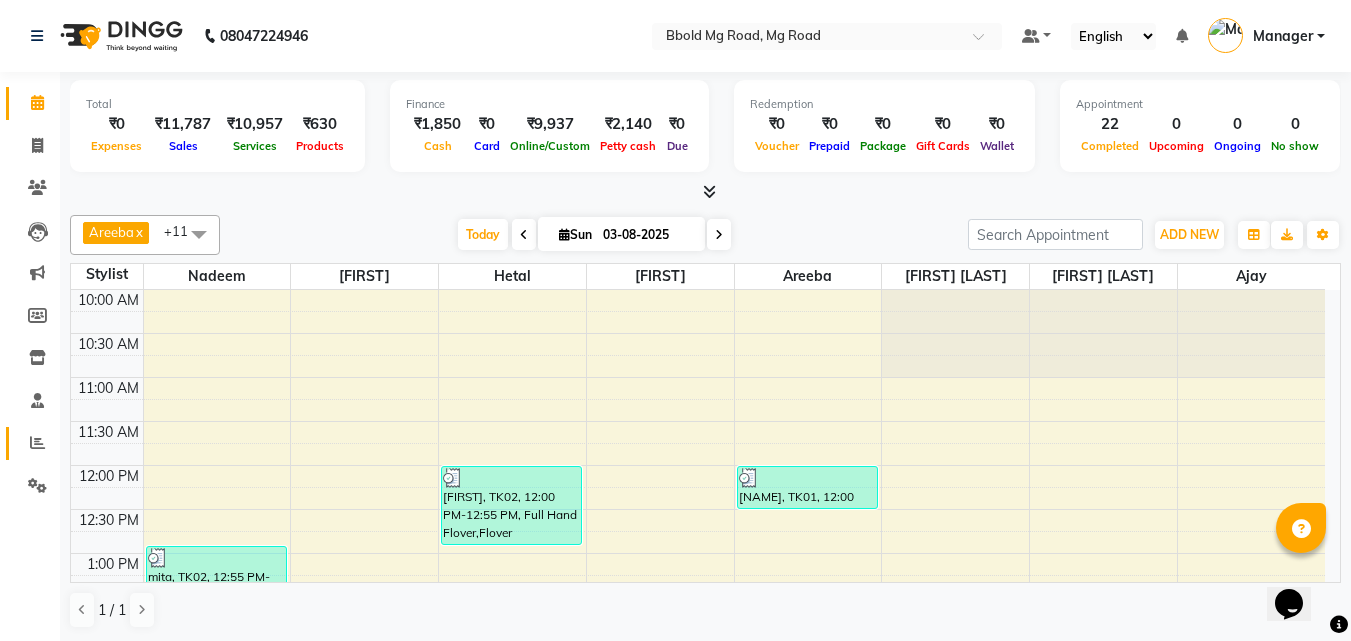 click on "Reports" 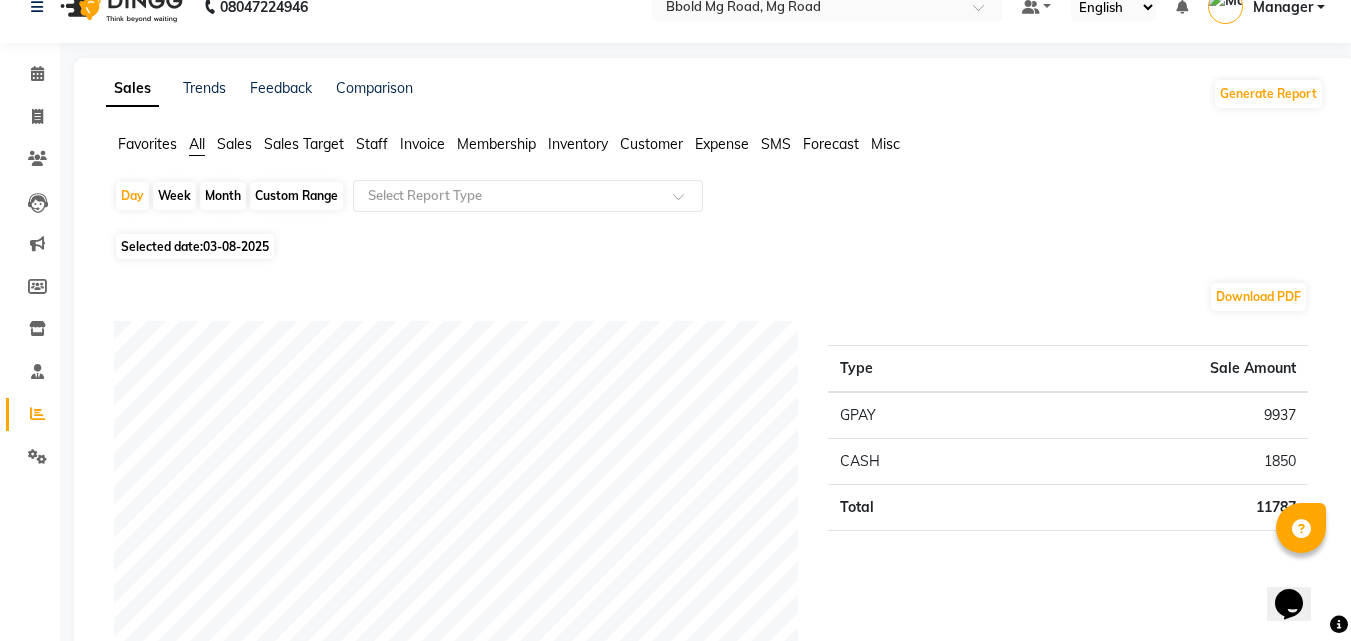 scroll, scrollTop: 0, scrollLeft: 0, axis: both 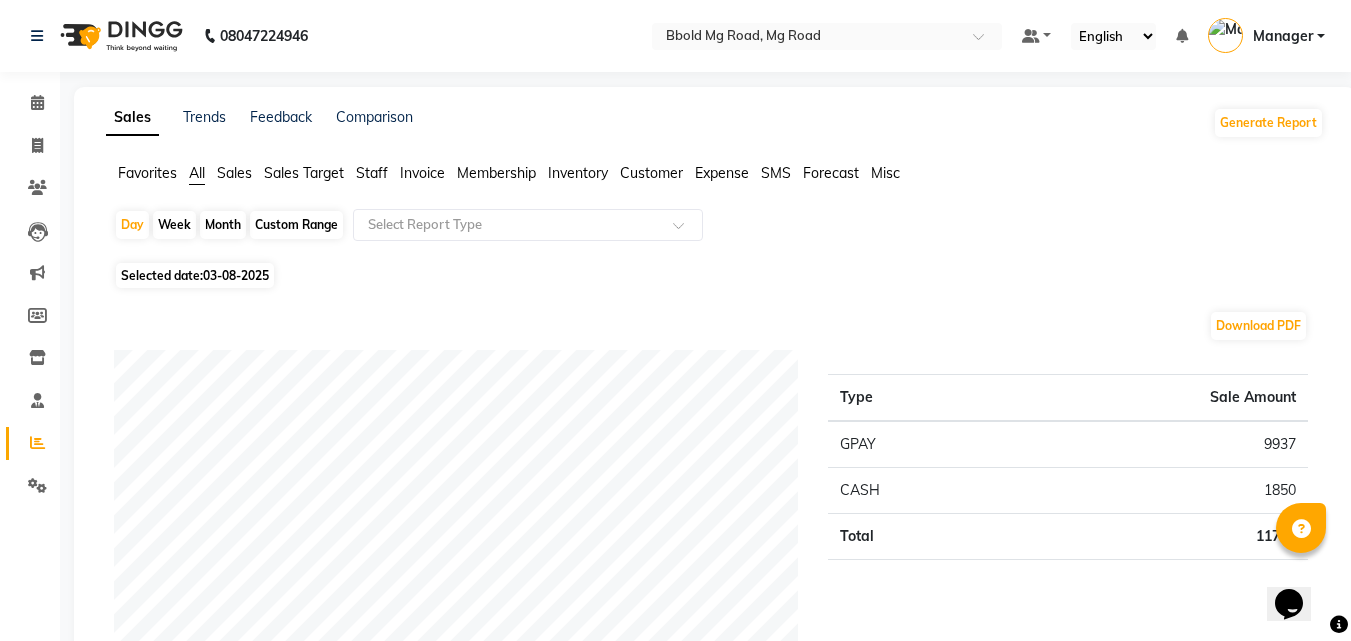 click on "Staff" 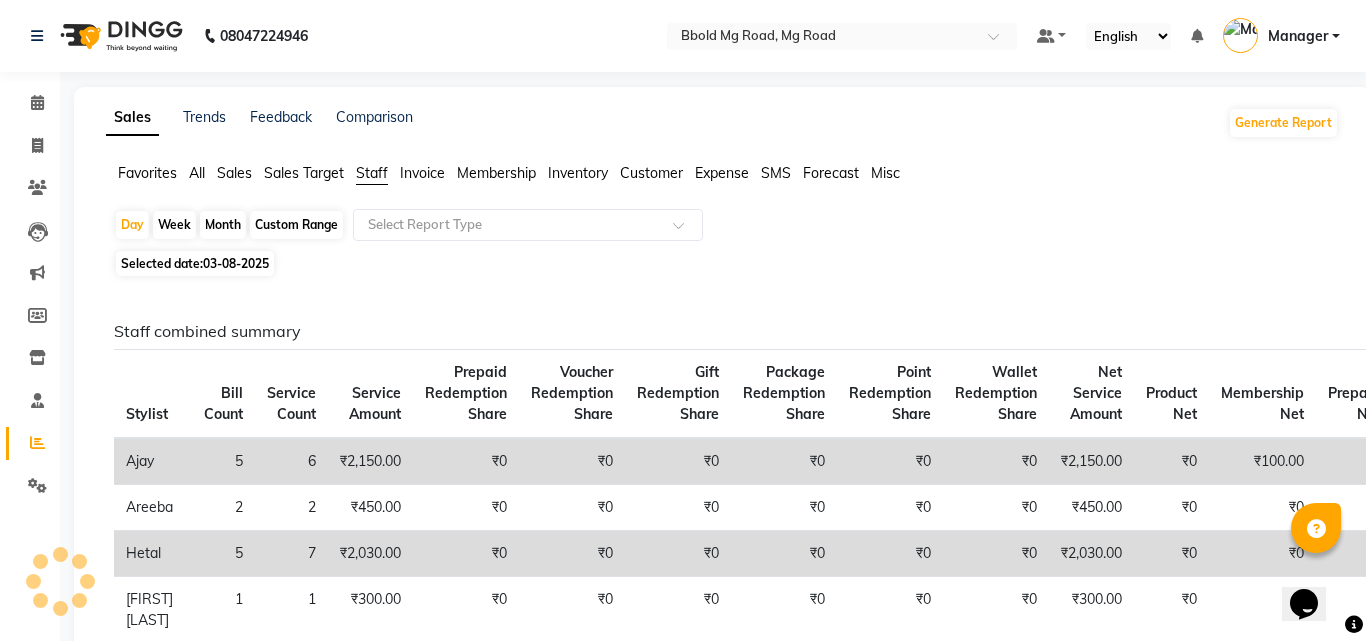click 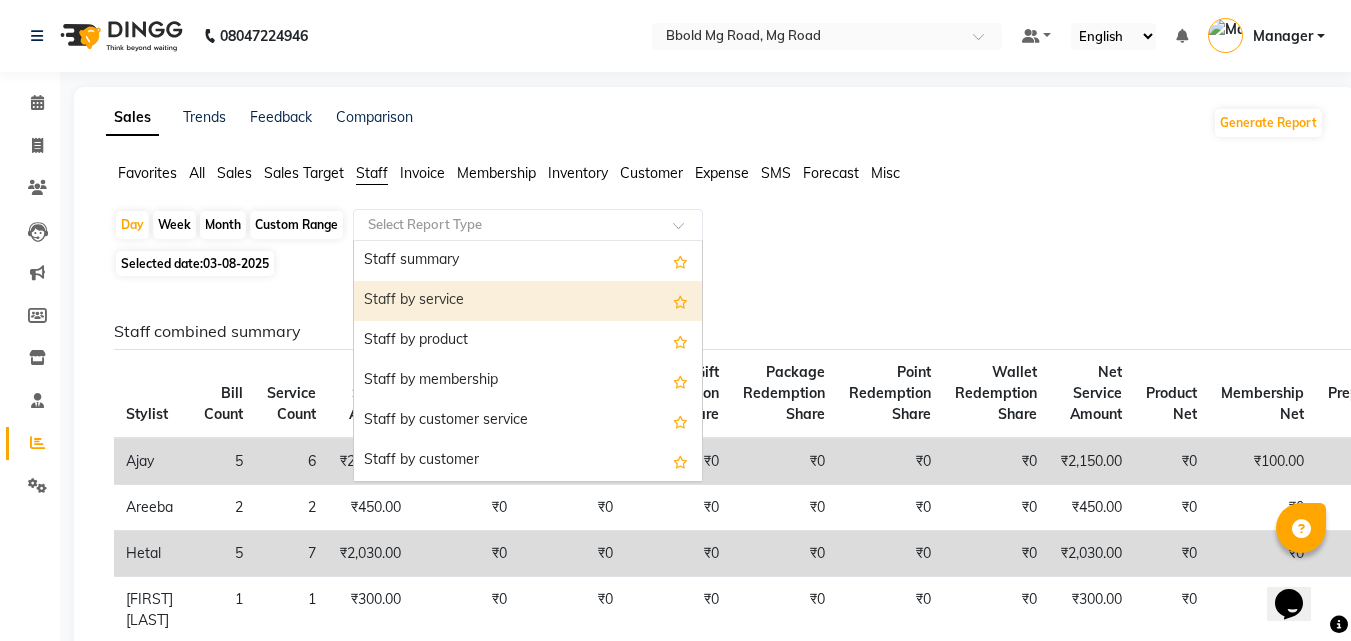 click on "Staff by service" at bounding box center [528, 301] 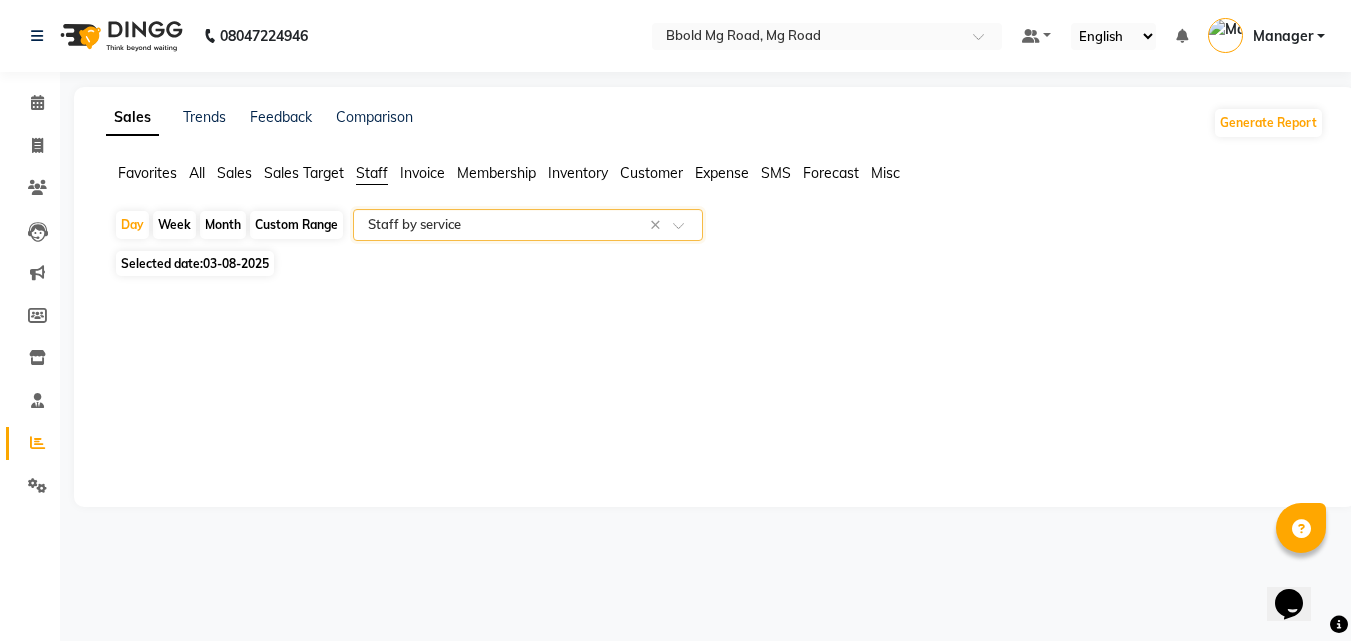 select on "full_report" 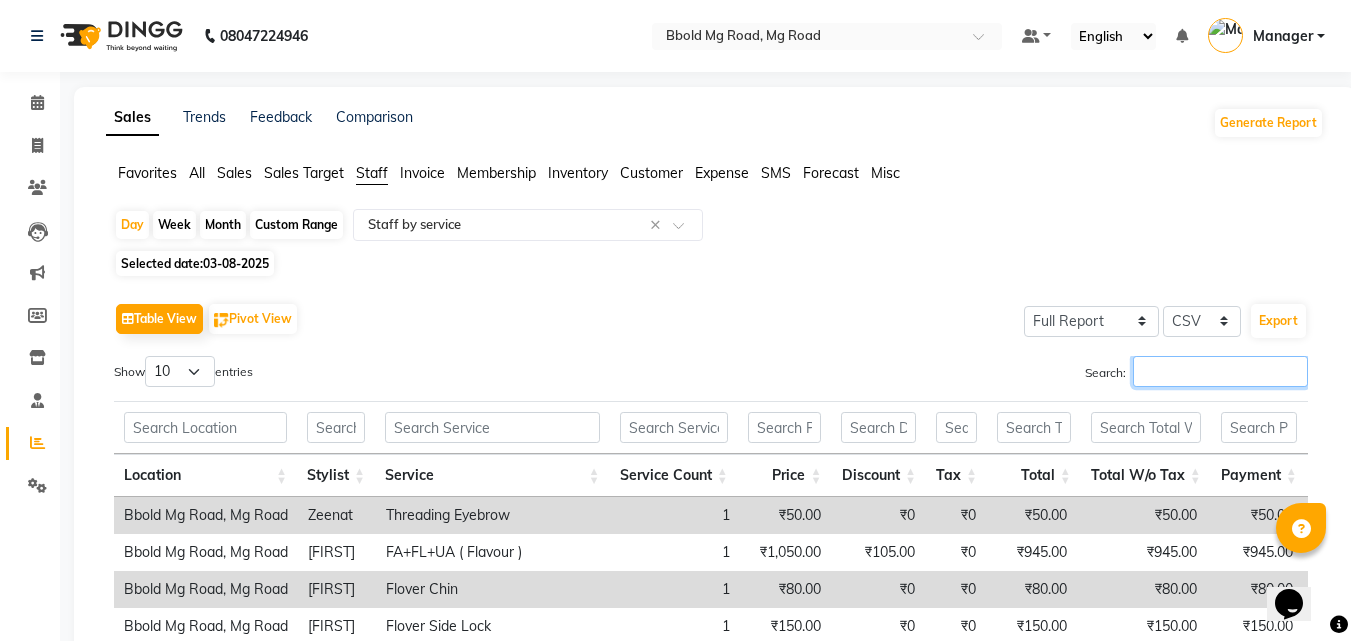 click on "Search:" at bounding box center [1220, 371] 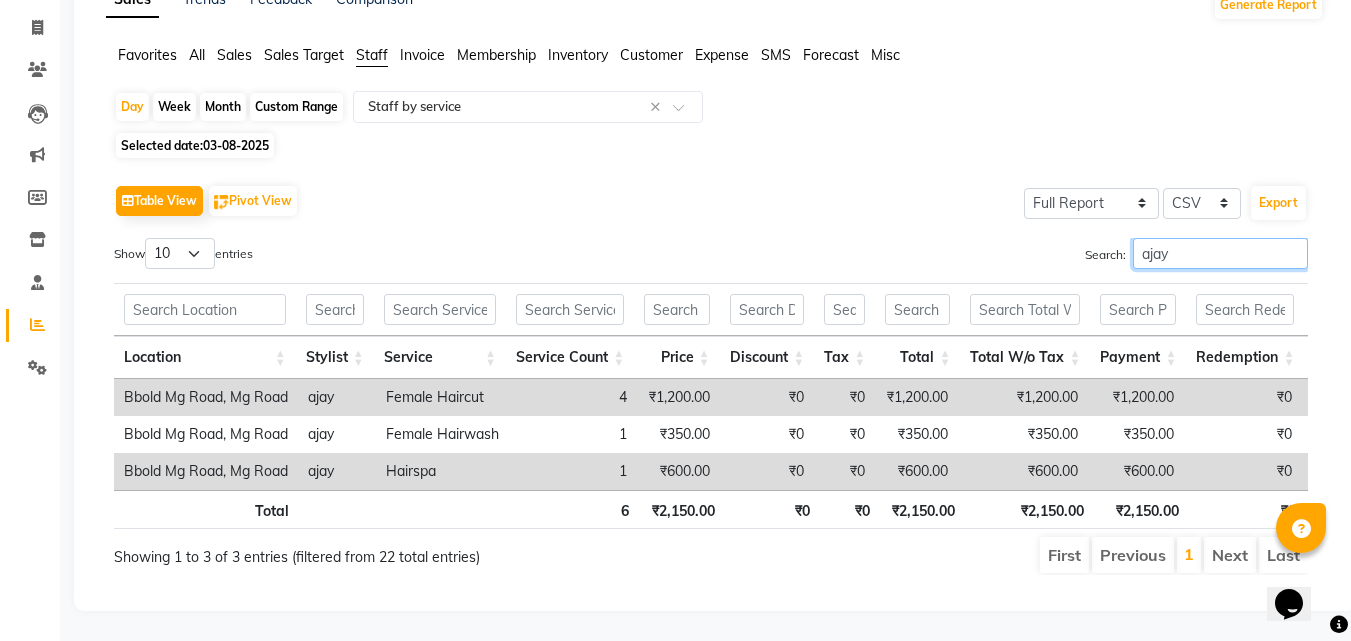 scroll, scrollTop: 88, scrollLeft: 0, axis: vertical 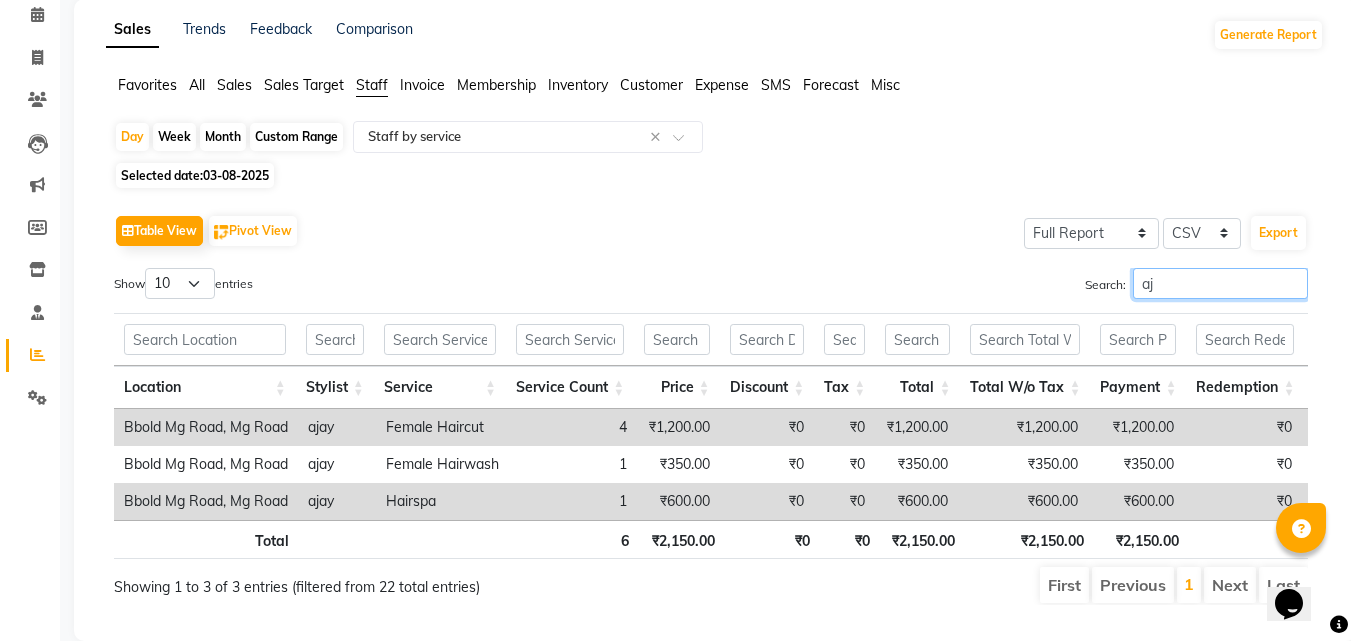 type on "a" 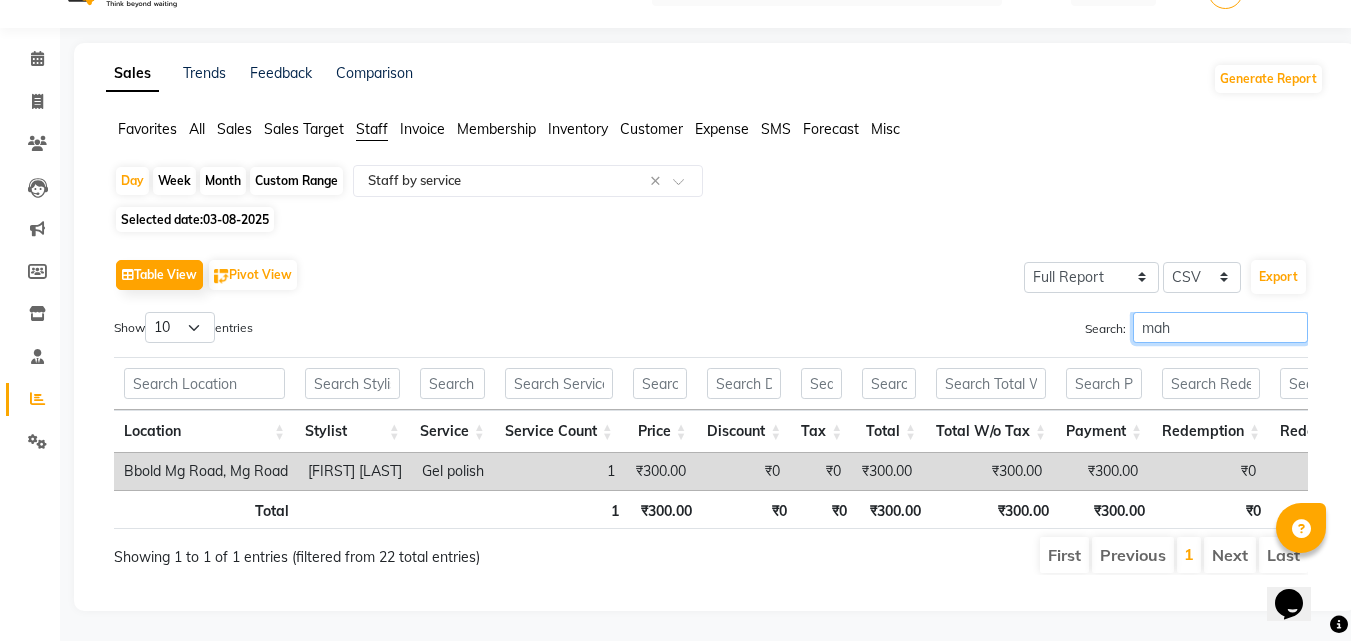 scroll, scrollTop: 74, scrollLeft: 0, axis: vertical 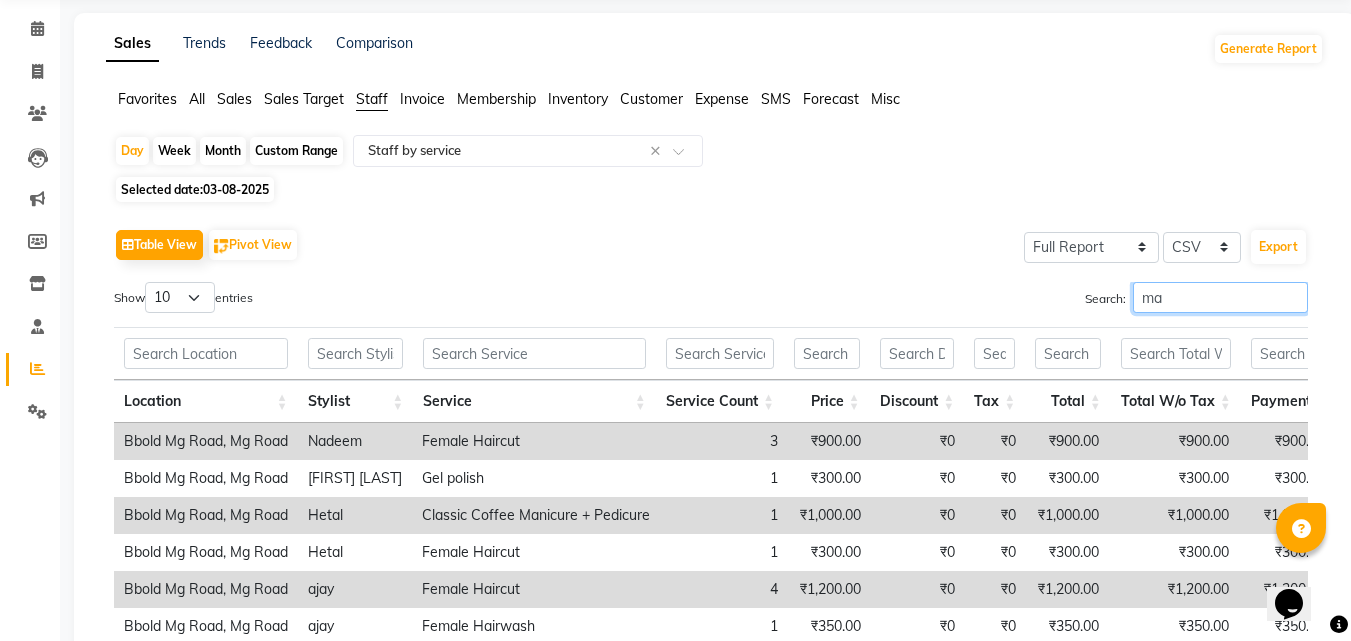 type on "m" 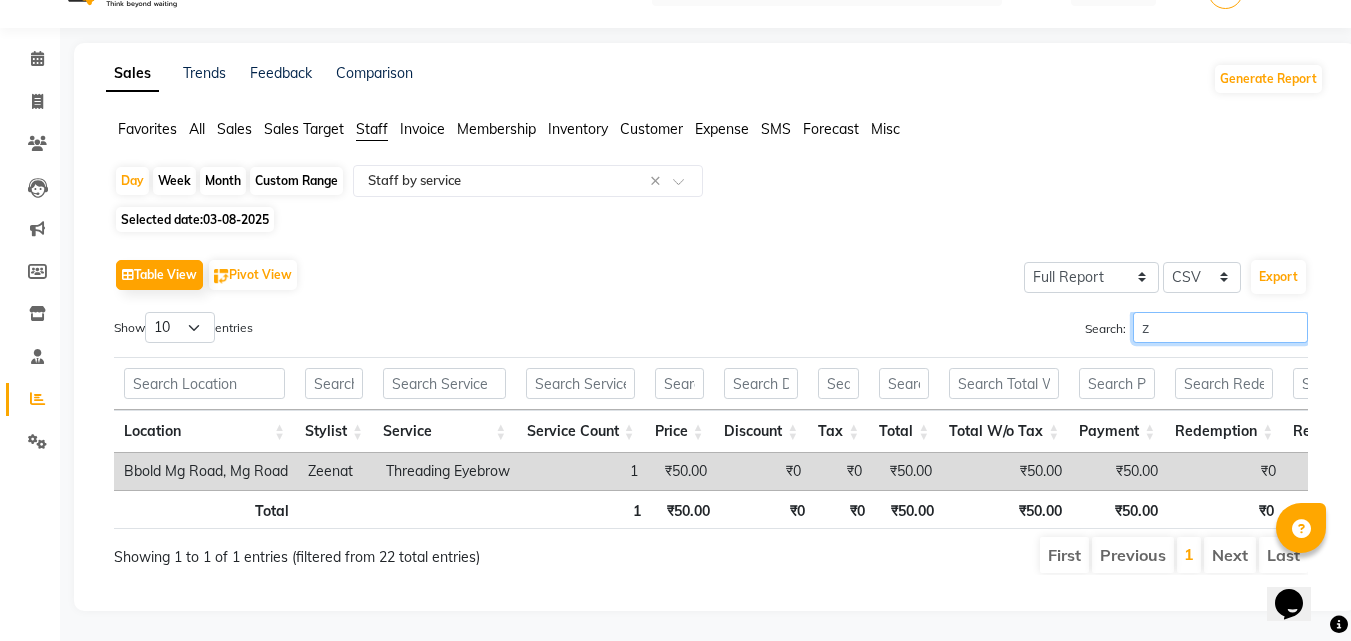 scroll, scrollTop: 74, scrollLeft: 0, axis: vertical 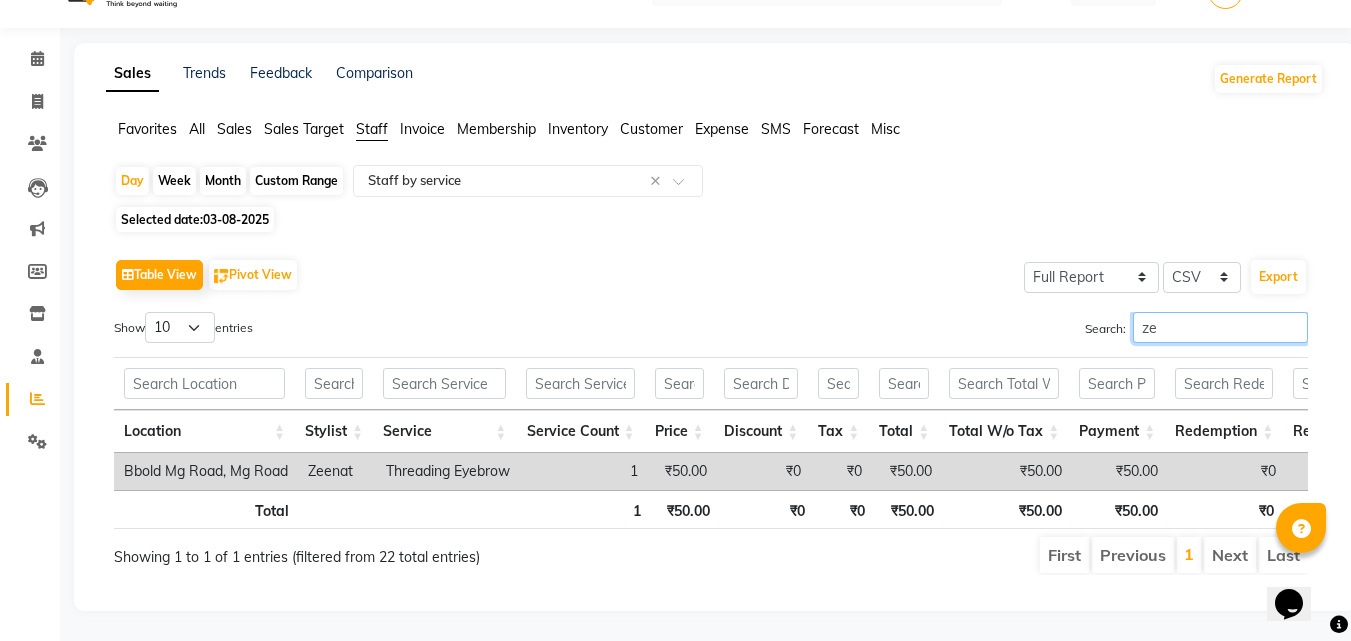 type on "z" 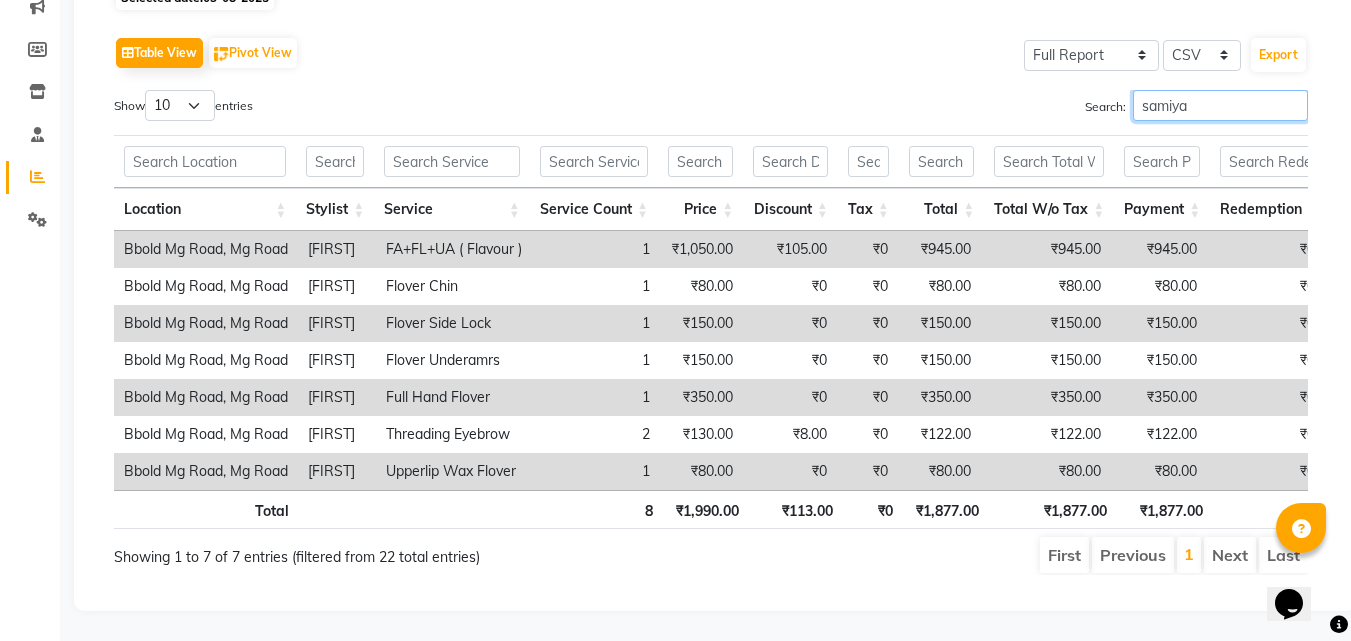 scroll, scrollTop: 296, scrollLeft: 0, axis: vertical 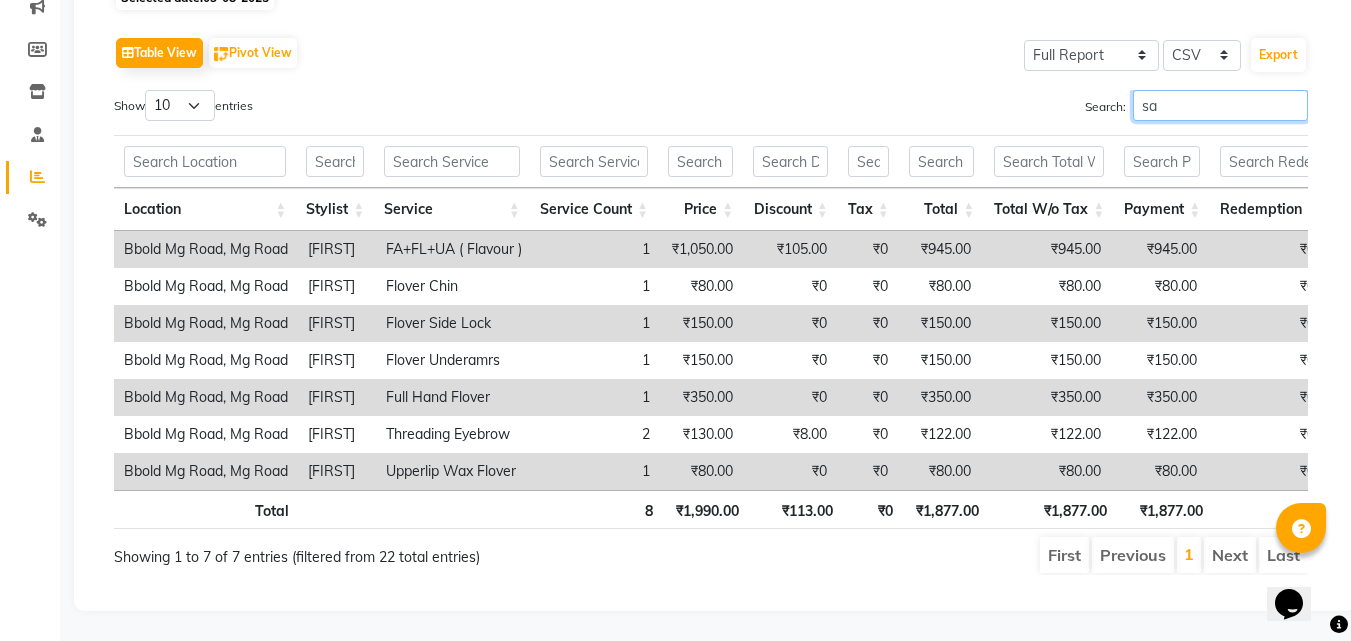 type on "s" 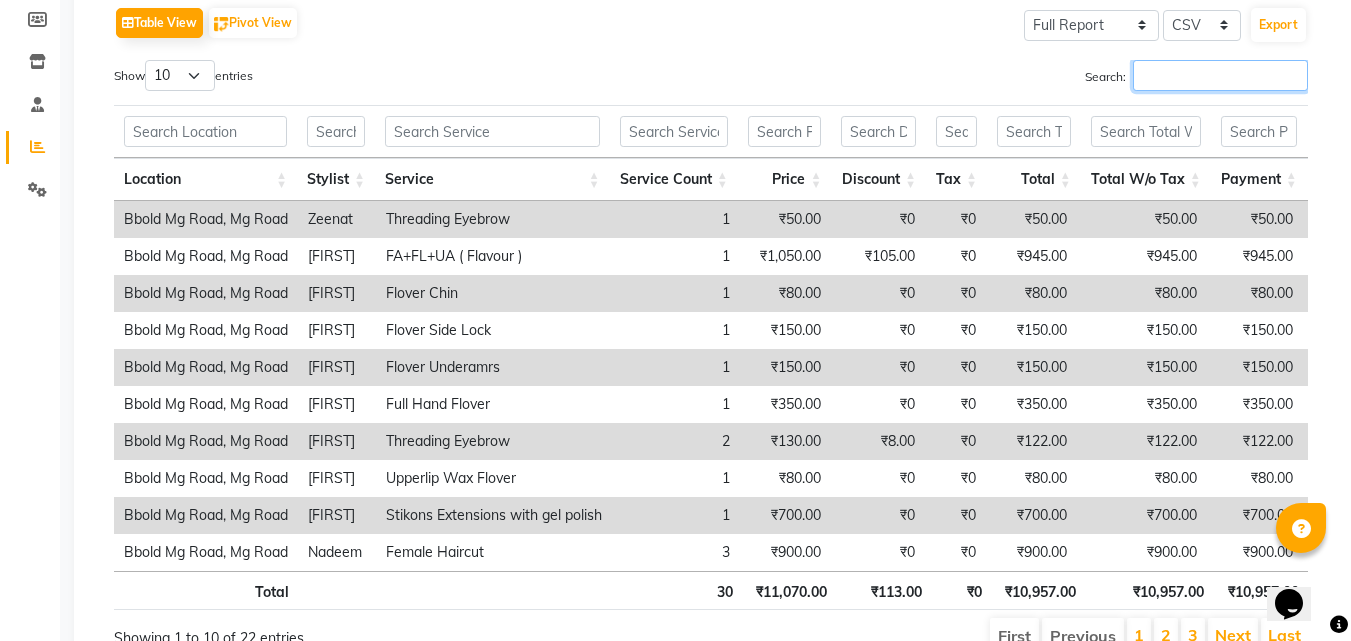 type on "g" 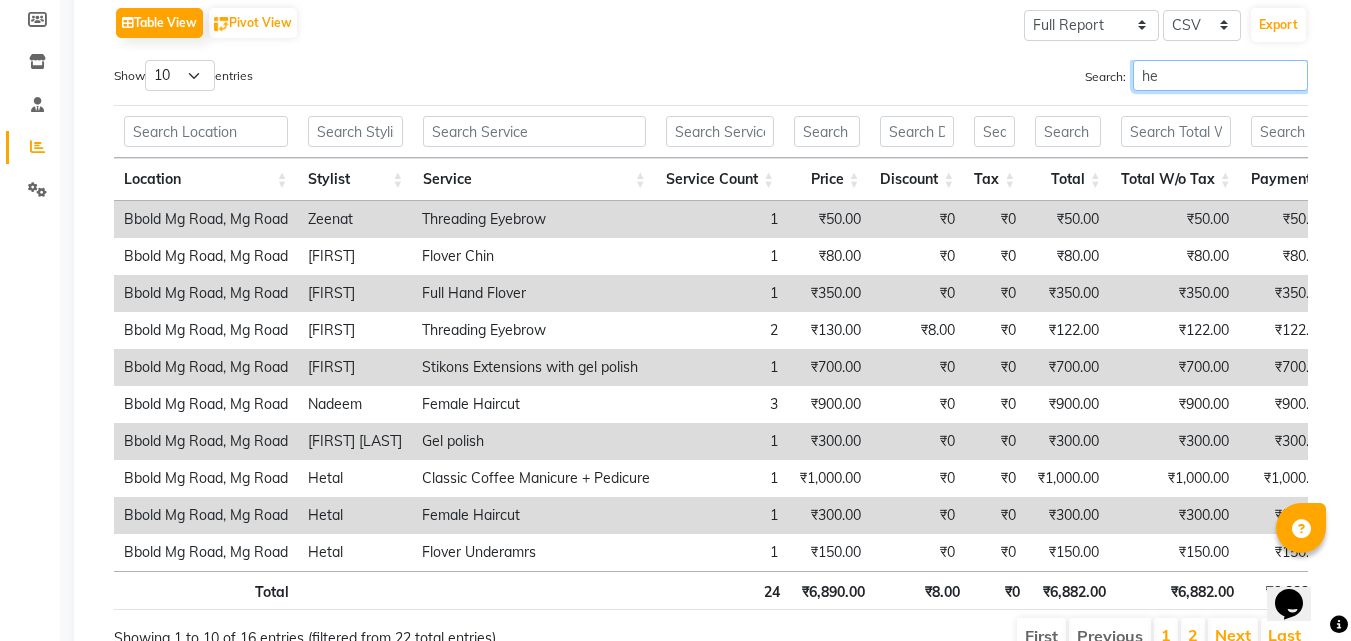 scroll, scrollTop: 222, scrollLeft: 0, axis: vertical 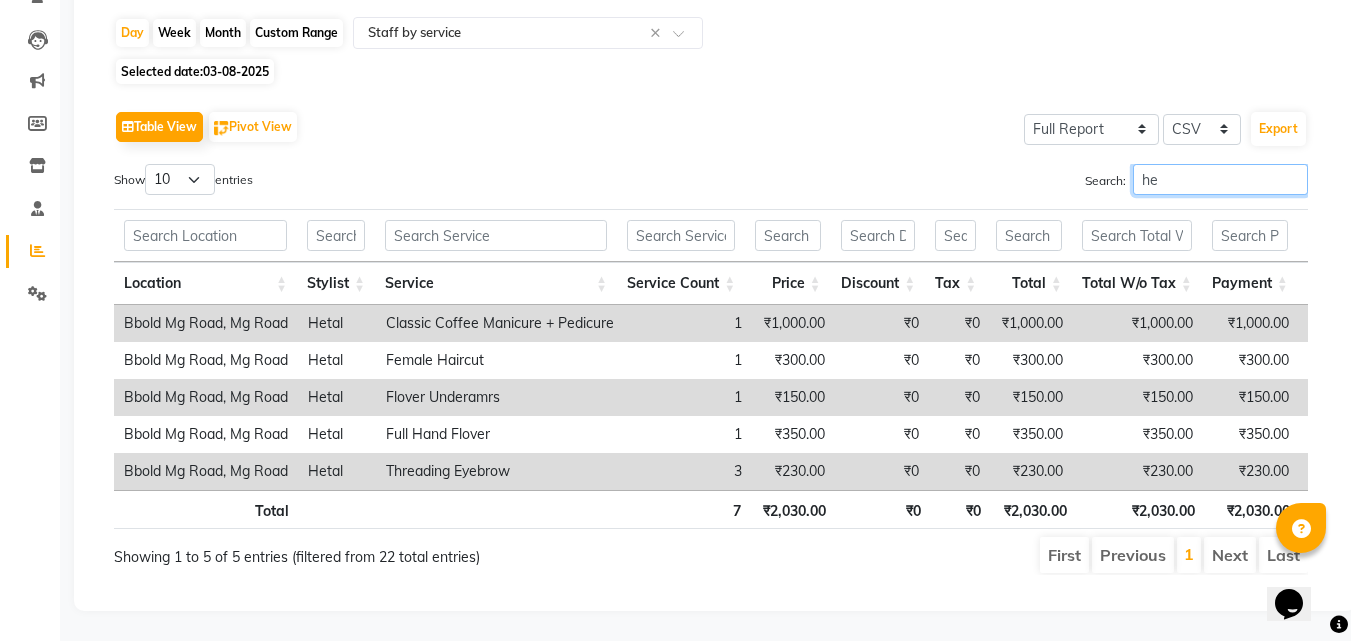 type on "h" 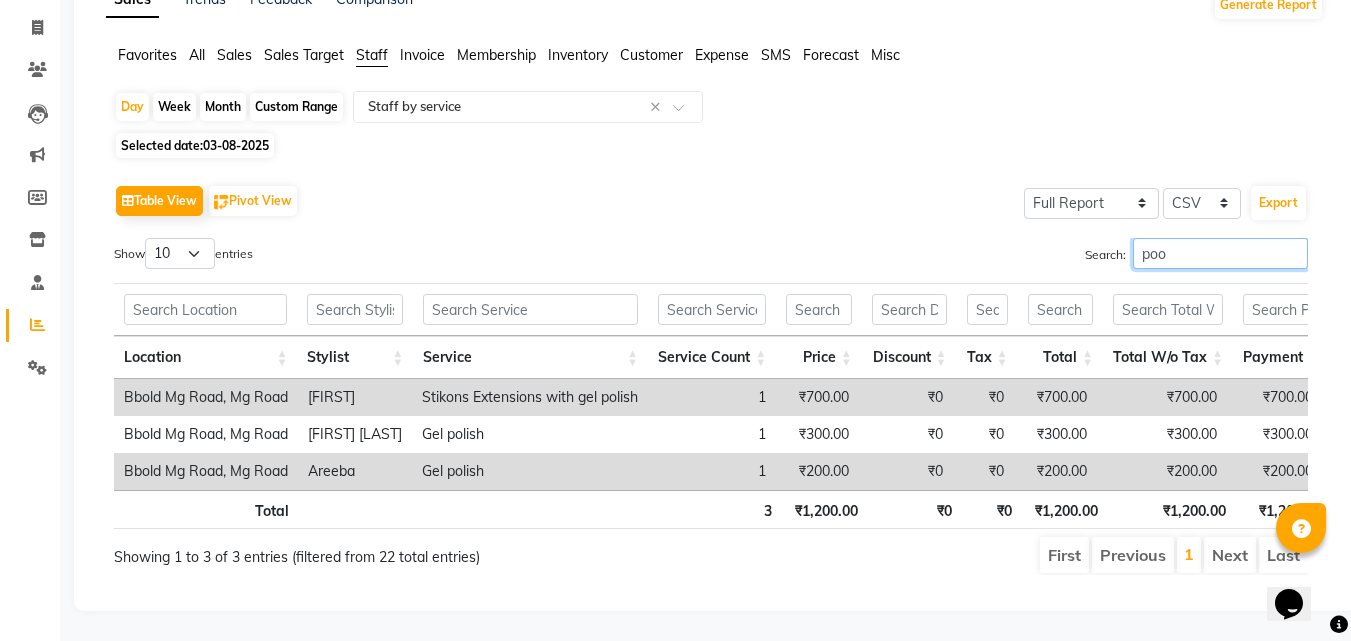 scroll, scrollTop: 74, scrollLeft: 0, axis: vertical 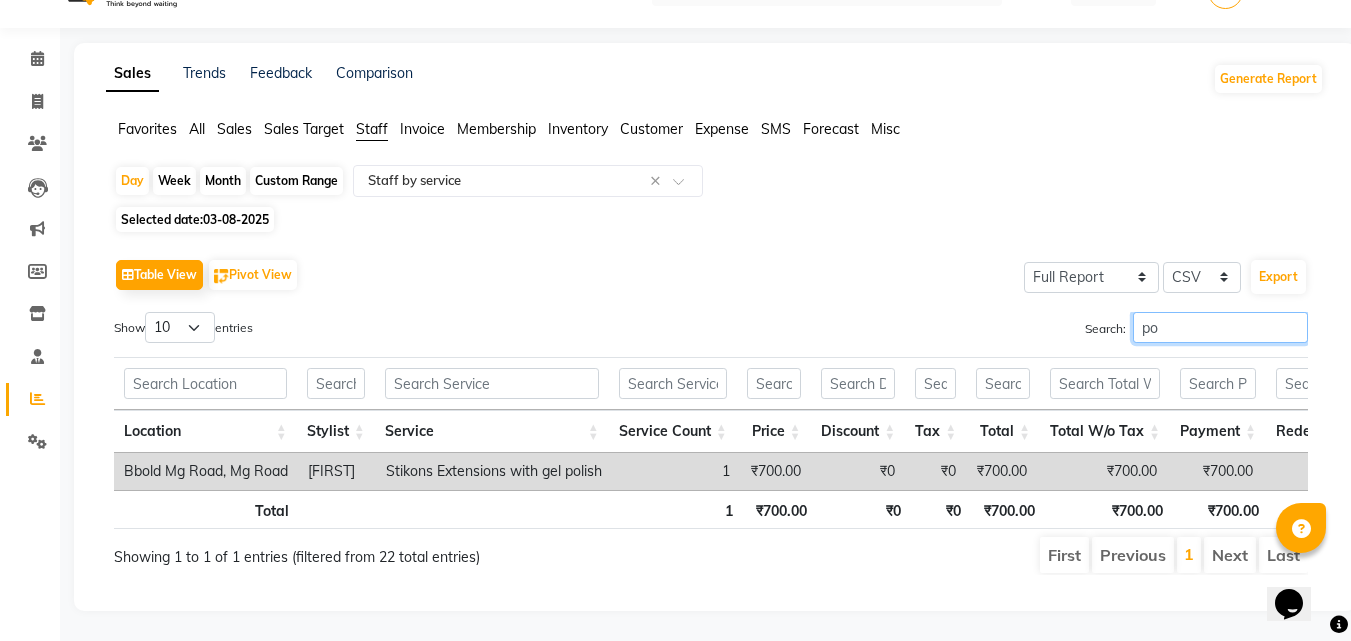 type on "p" 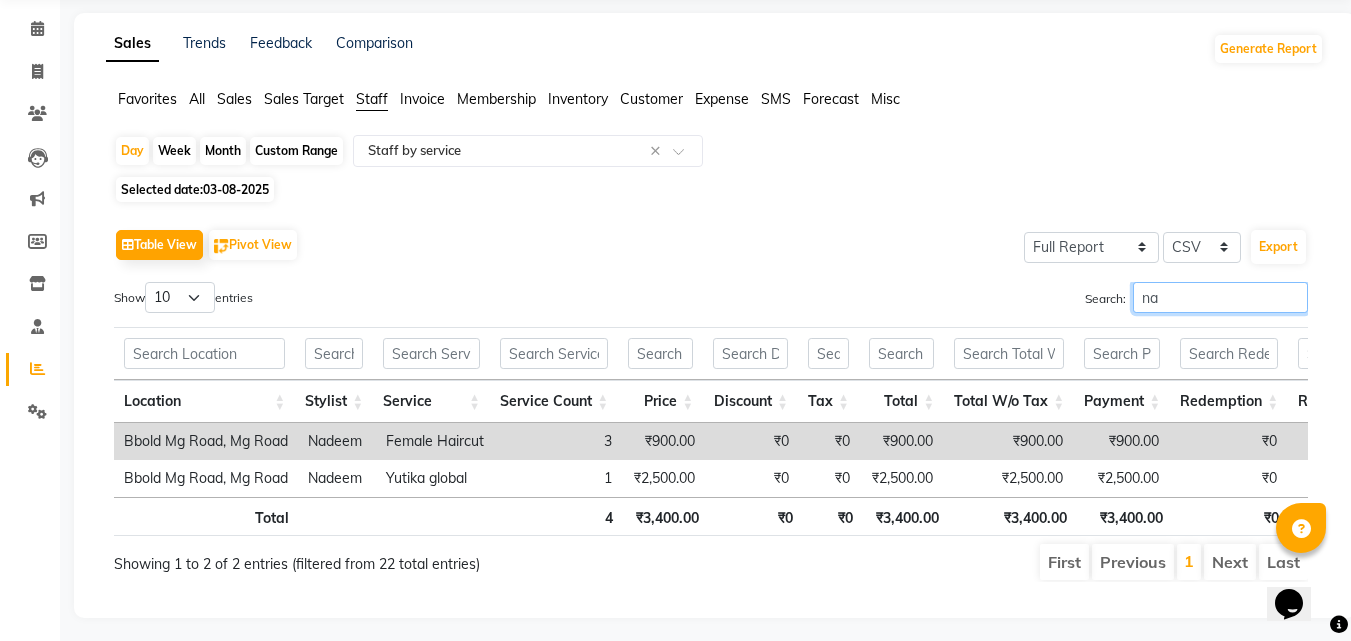 type on "n" 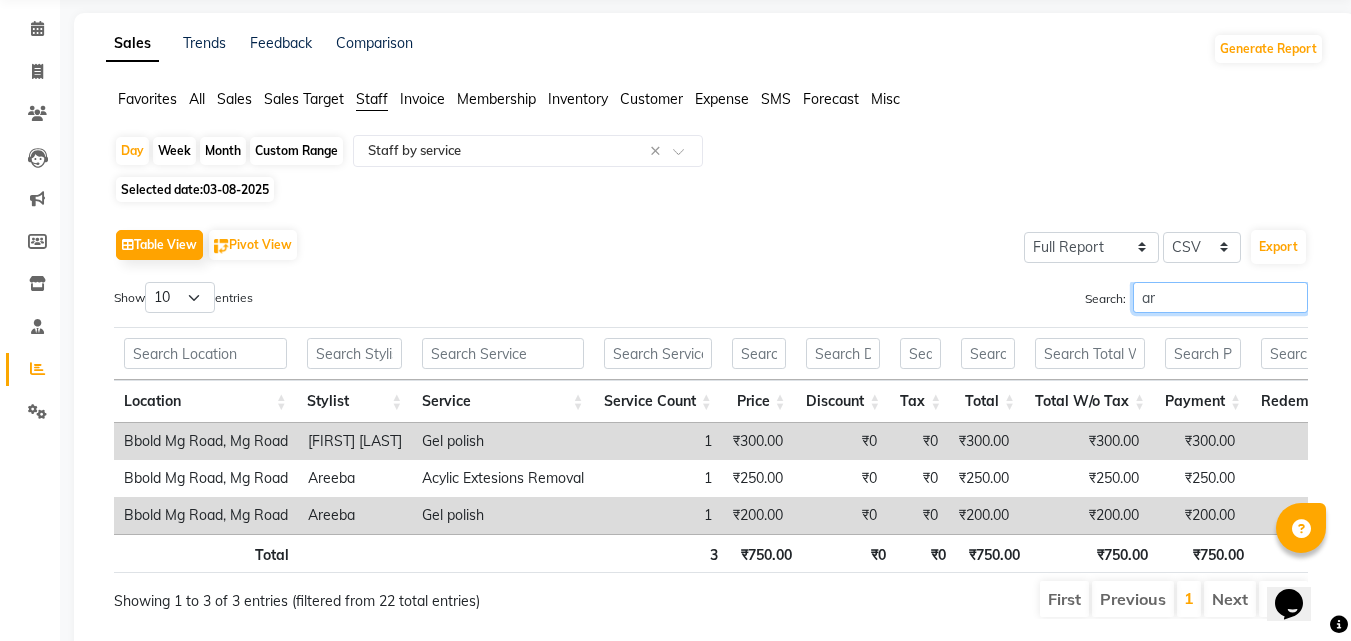 type on "a" 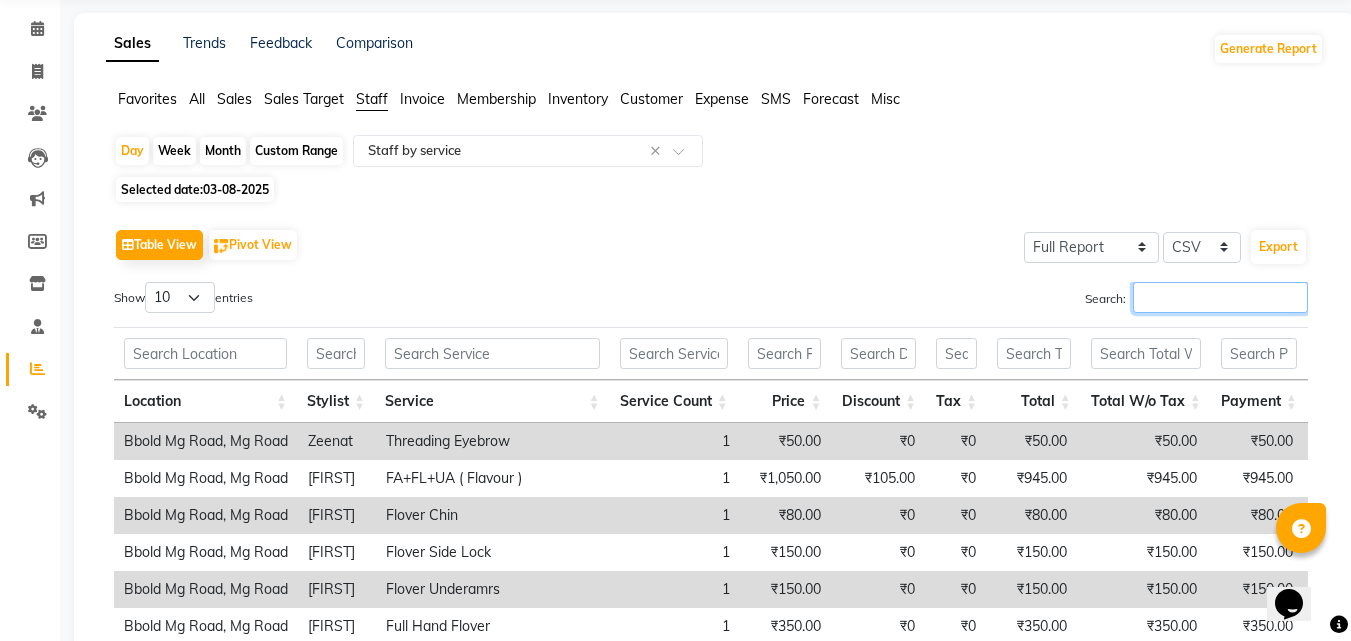 type 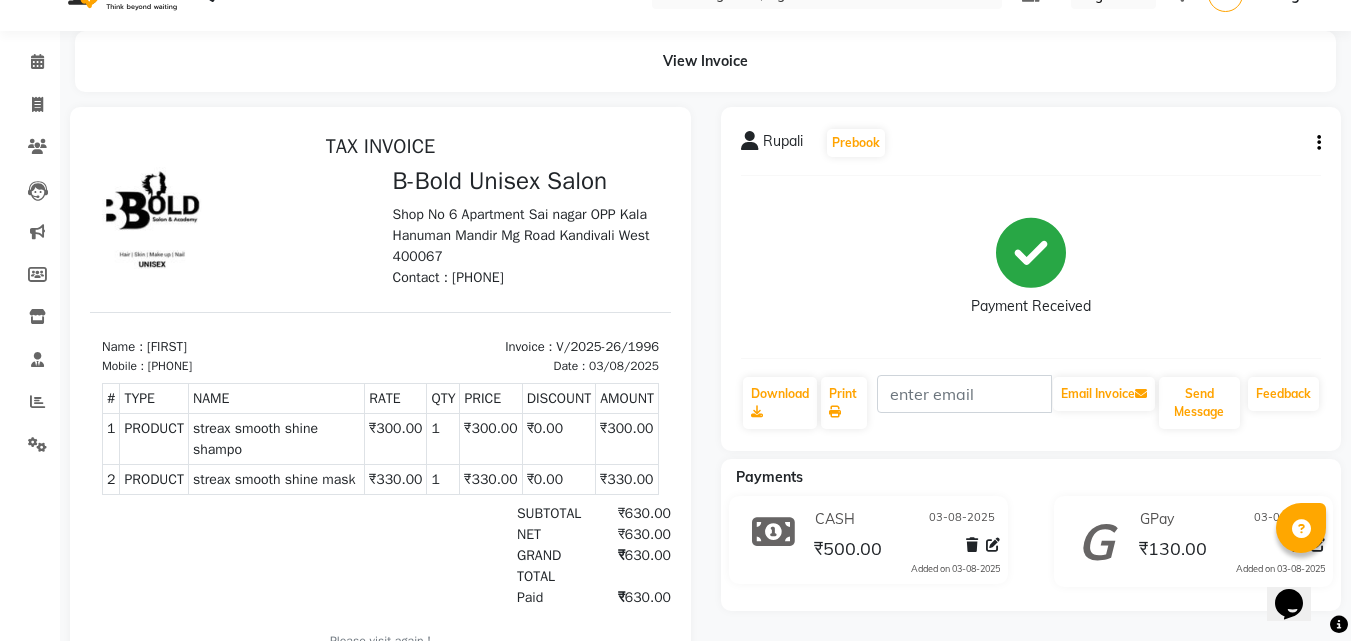 scroll, scrollTop: 0, scrollLeft: 0, axis: both 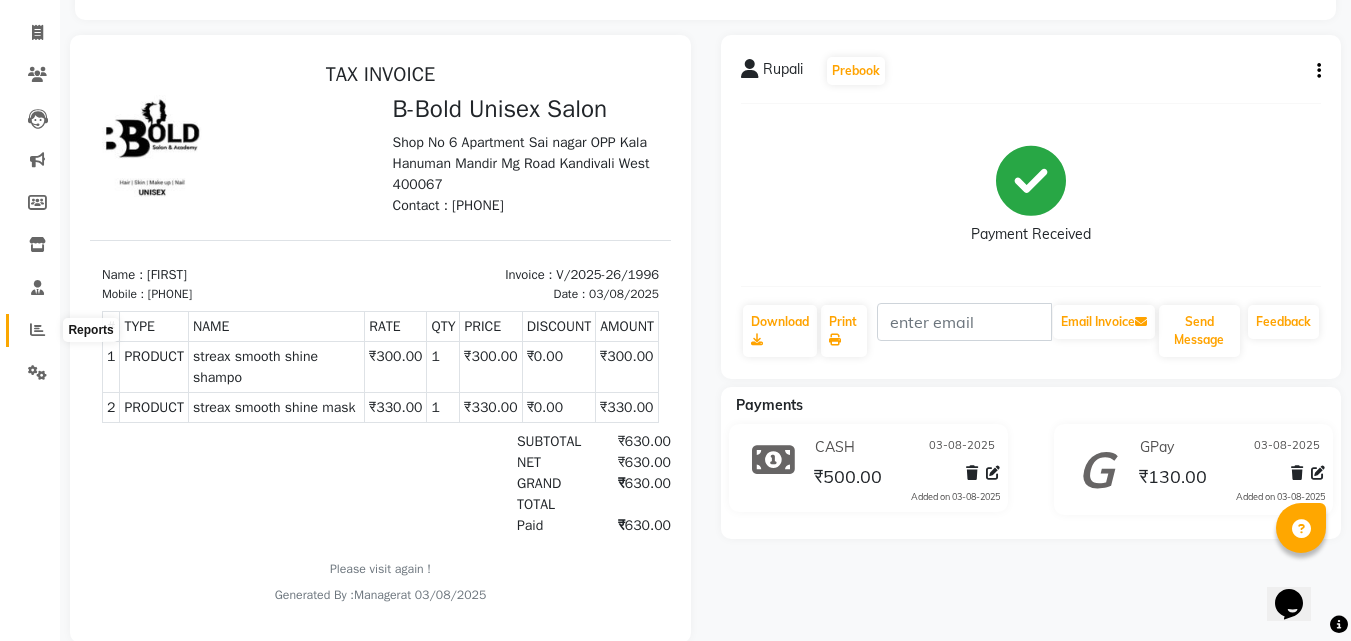 click 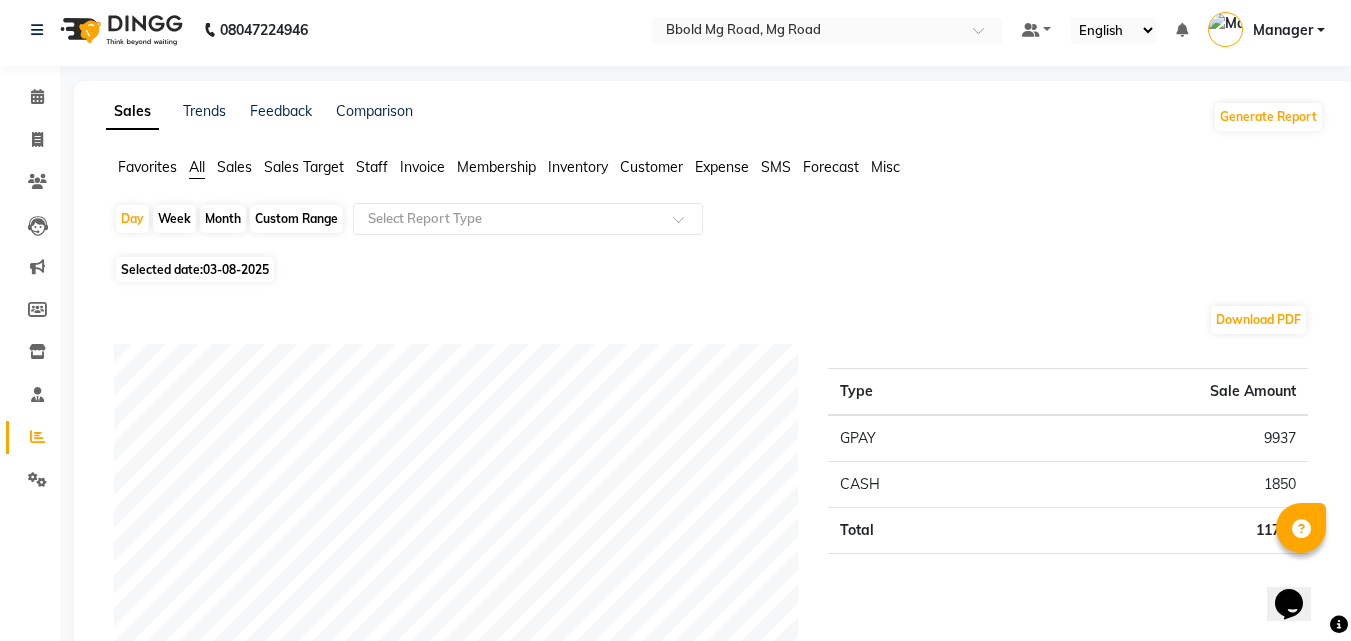 scroll, scrollTop: 0, scrollLeft: 0, axis: both 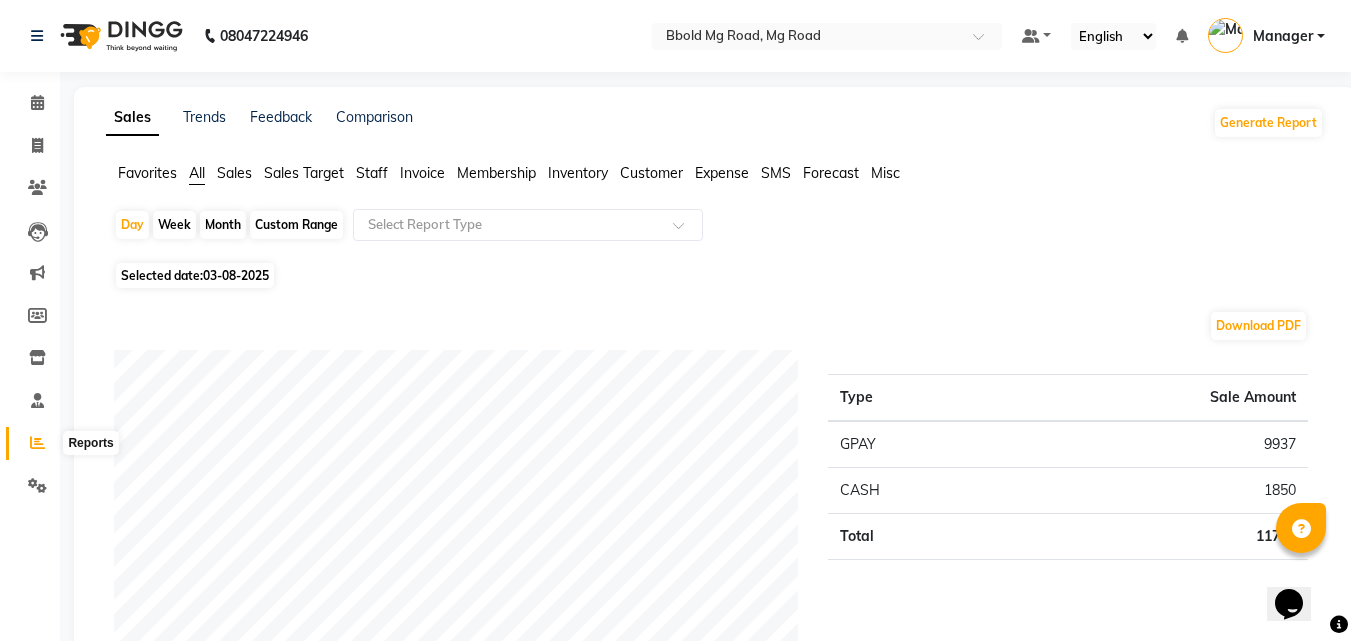 click 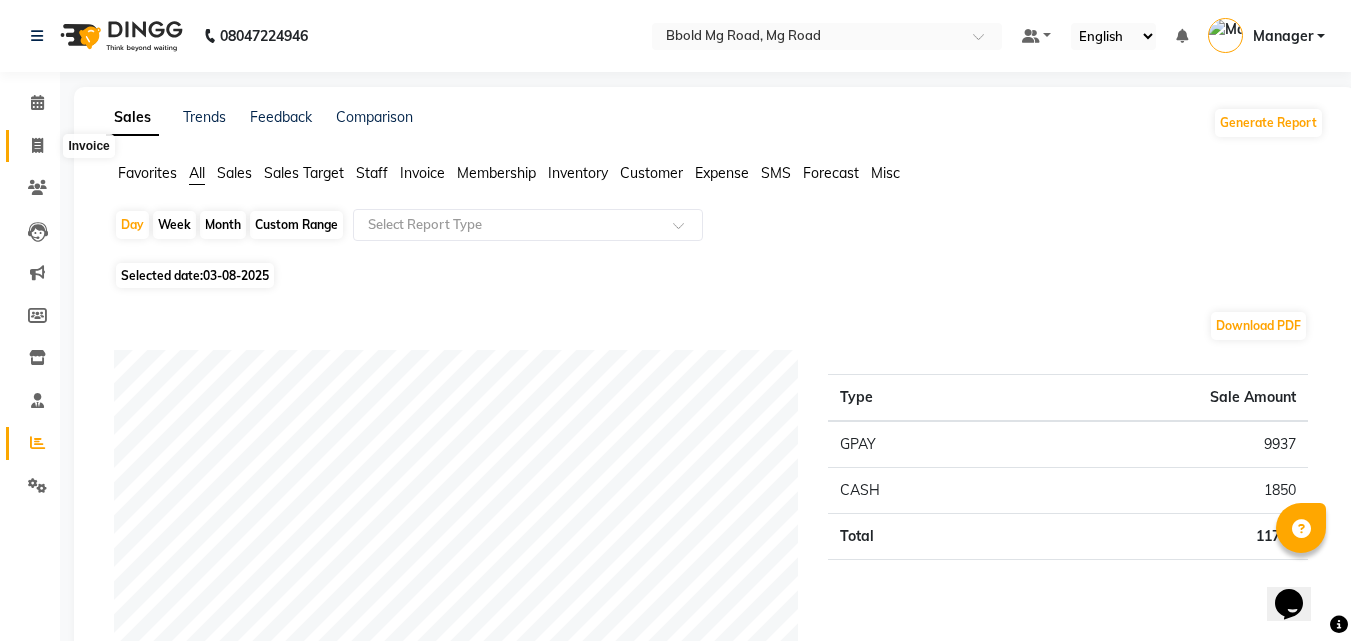 click 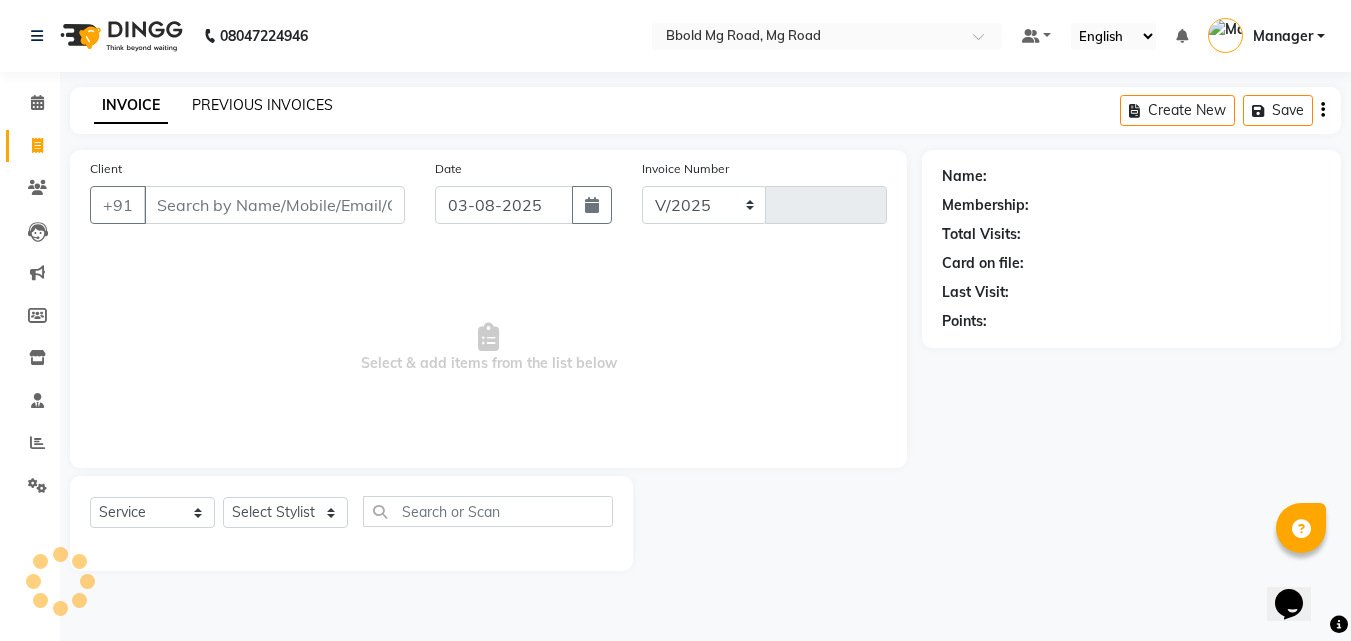 select on "7353" 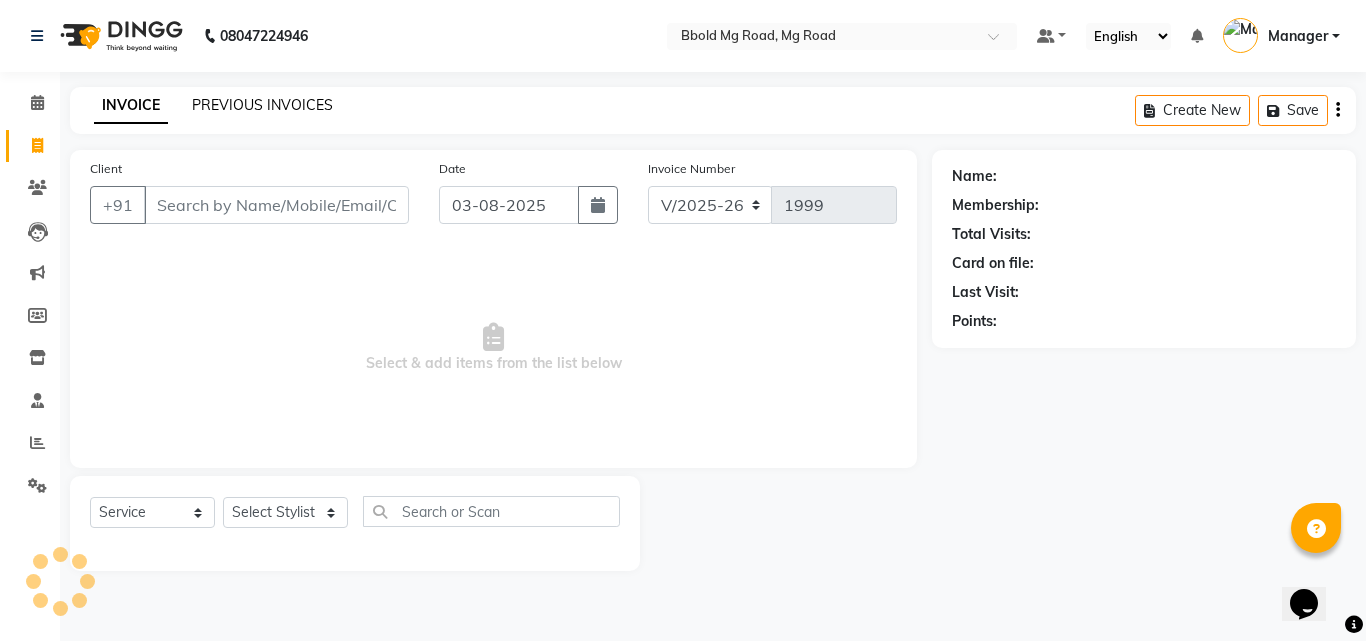 click on "PREVIOUS INVOICES" 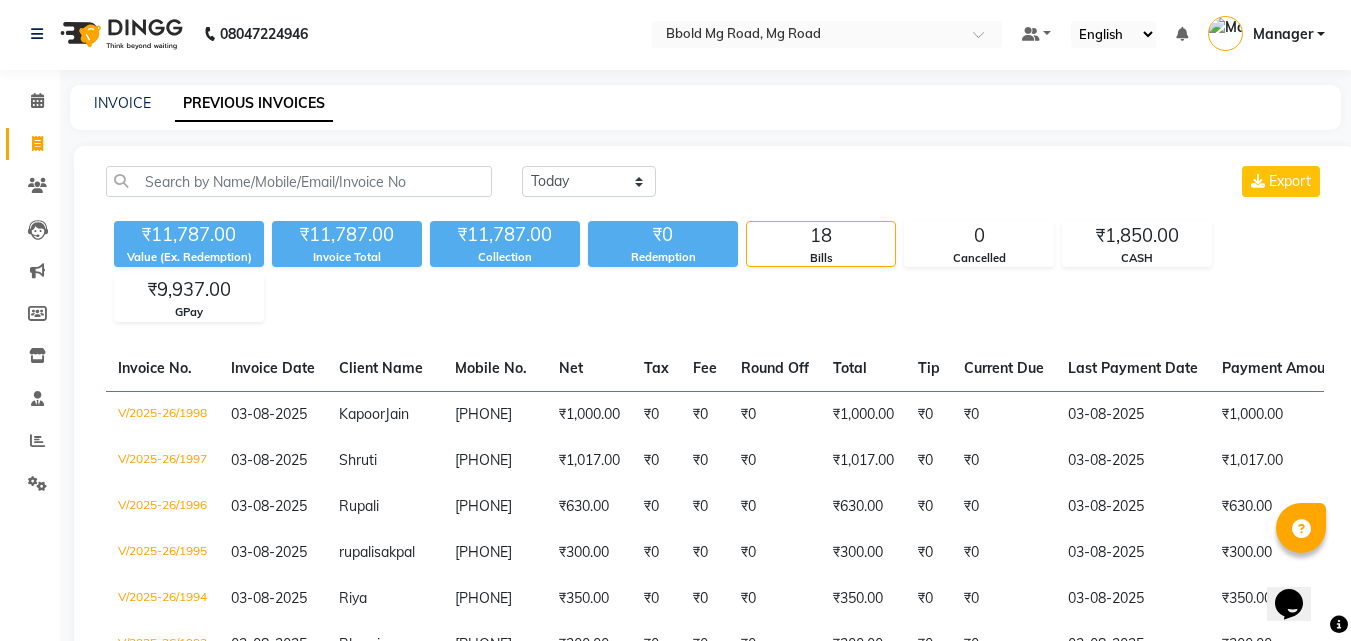 scroll, scrollTop: 0, scrollLeft: 0, axis: both 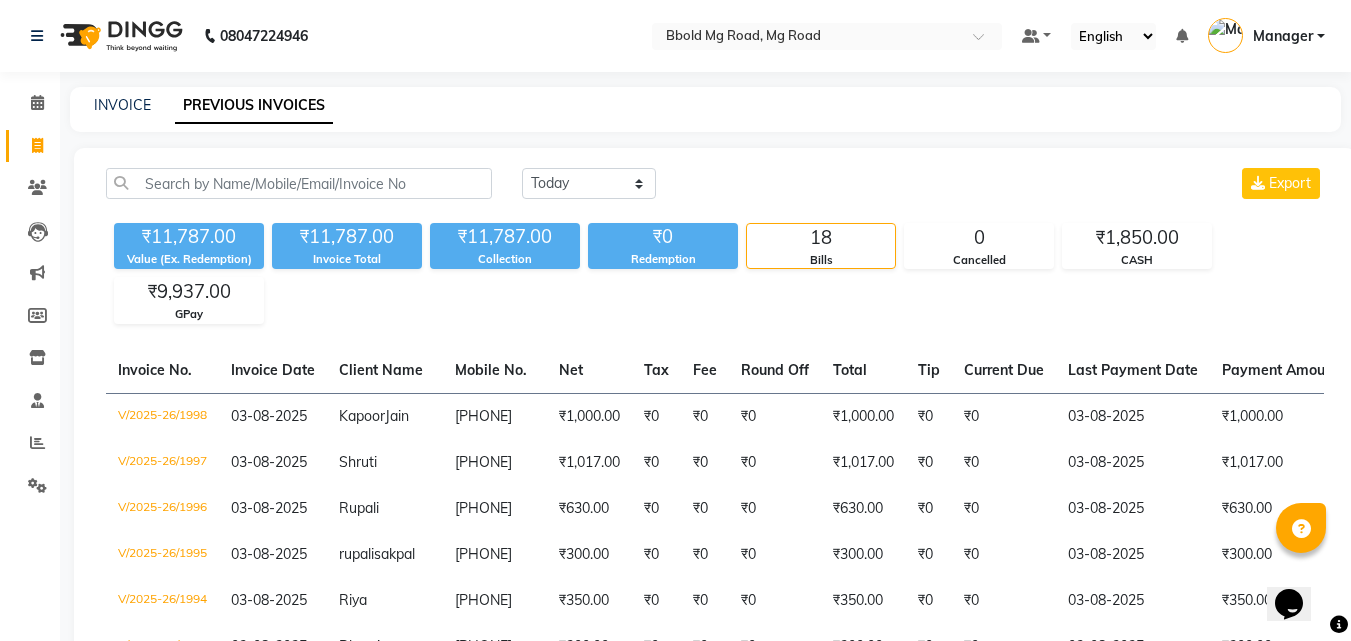 click on "Calendar  Invoice  Clients  Leads   Marketing  Members  Inventory  Staff  Reports  Settings Completed InProgress Upcoming Dropped Tentative Check-In Confirm Bookings Generate Report Segments Page Builder" 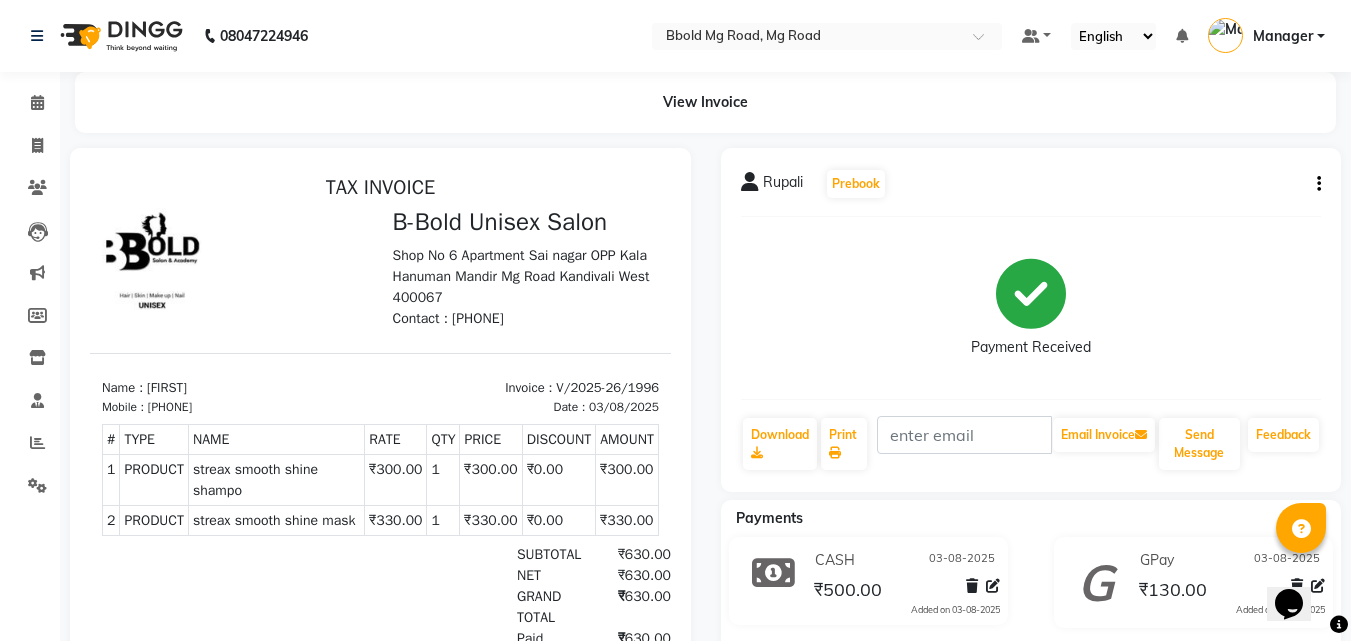 scroll, scrollTop: 0, scrollLeft: 0, axis: both 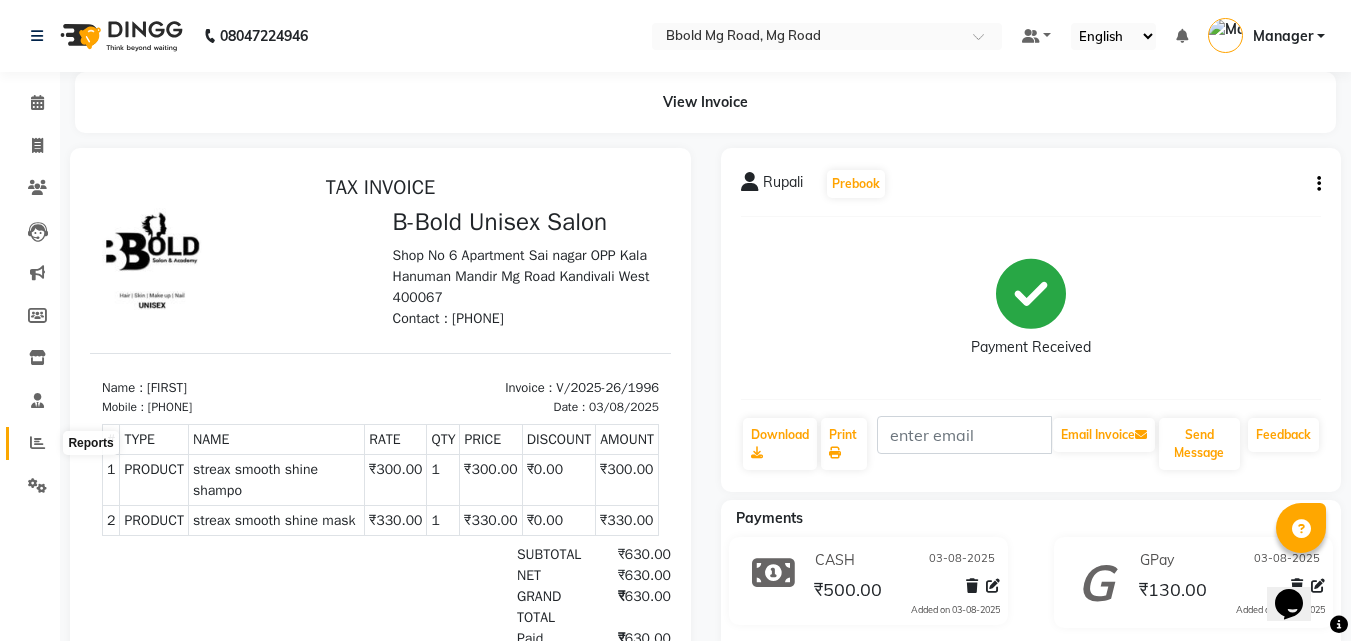 click 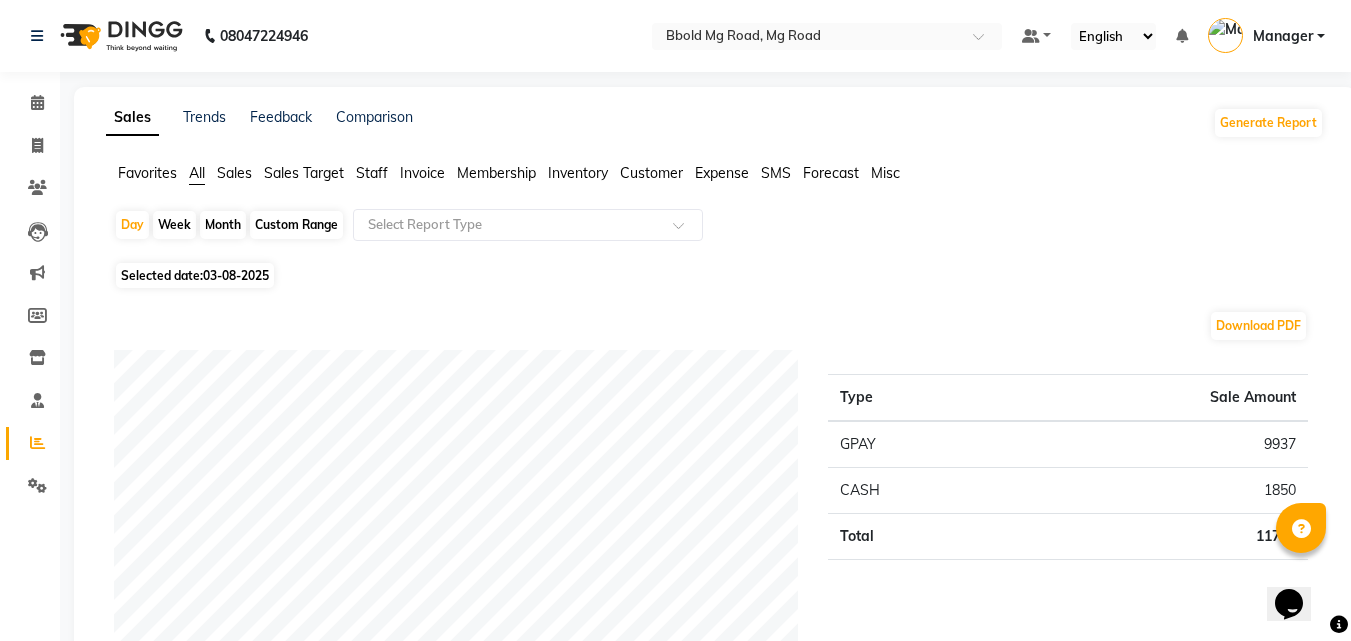 click on "Staff" 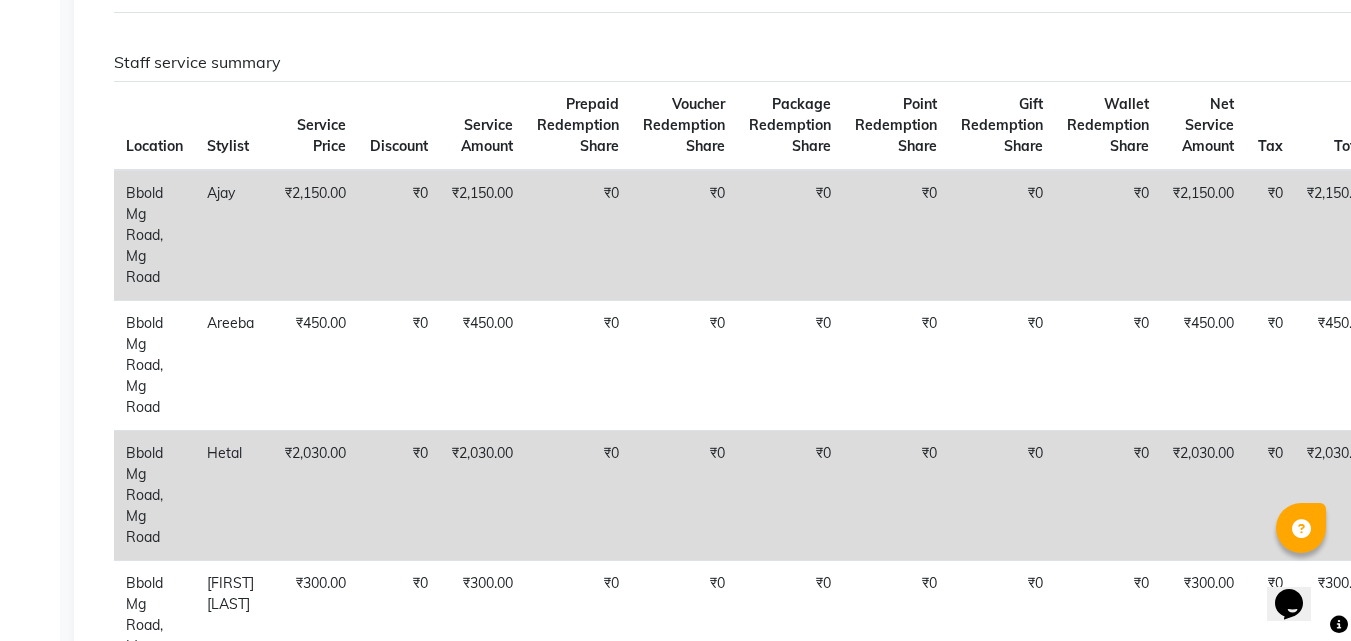 scroll, scrollTop: 0, scrollLeft: 0, axis: both 